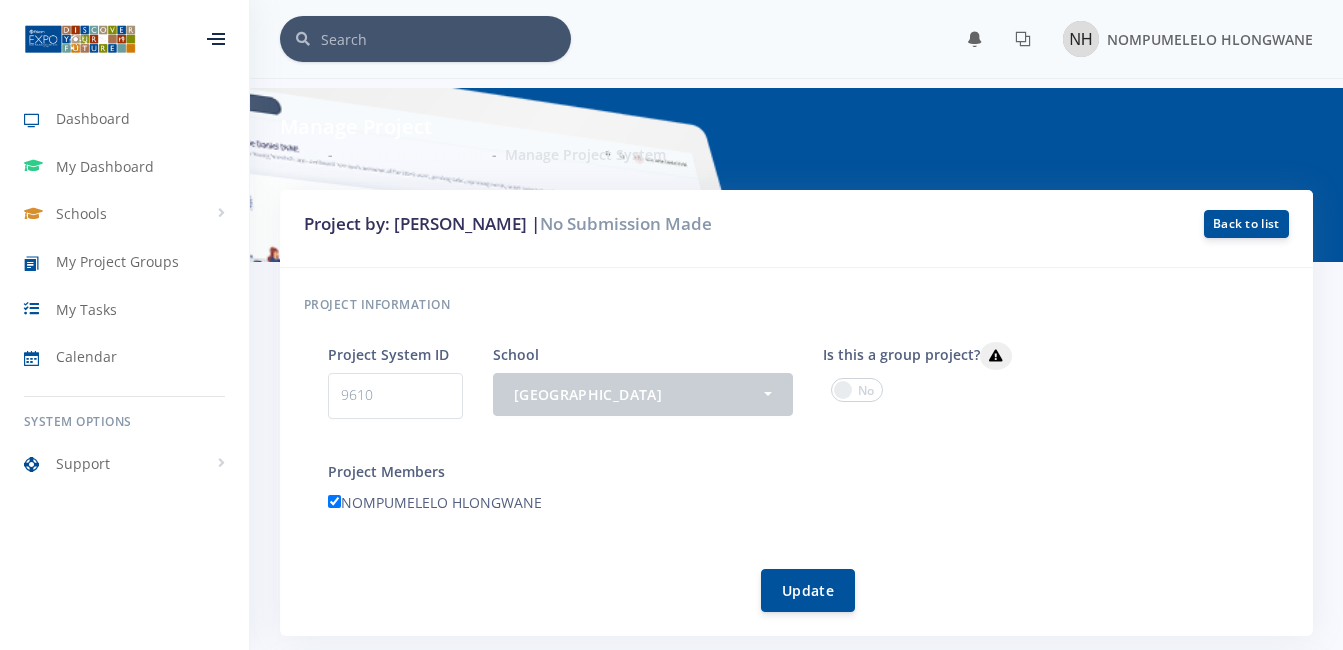 scroll, scrollTop: 0, scrollLeft: 0, axis: both 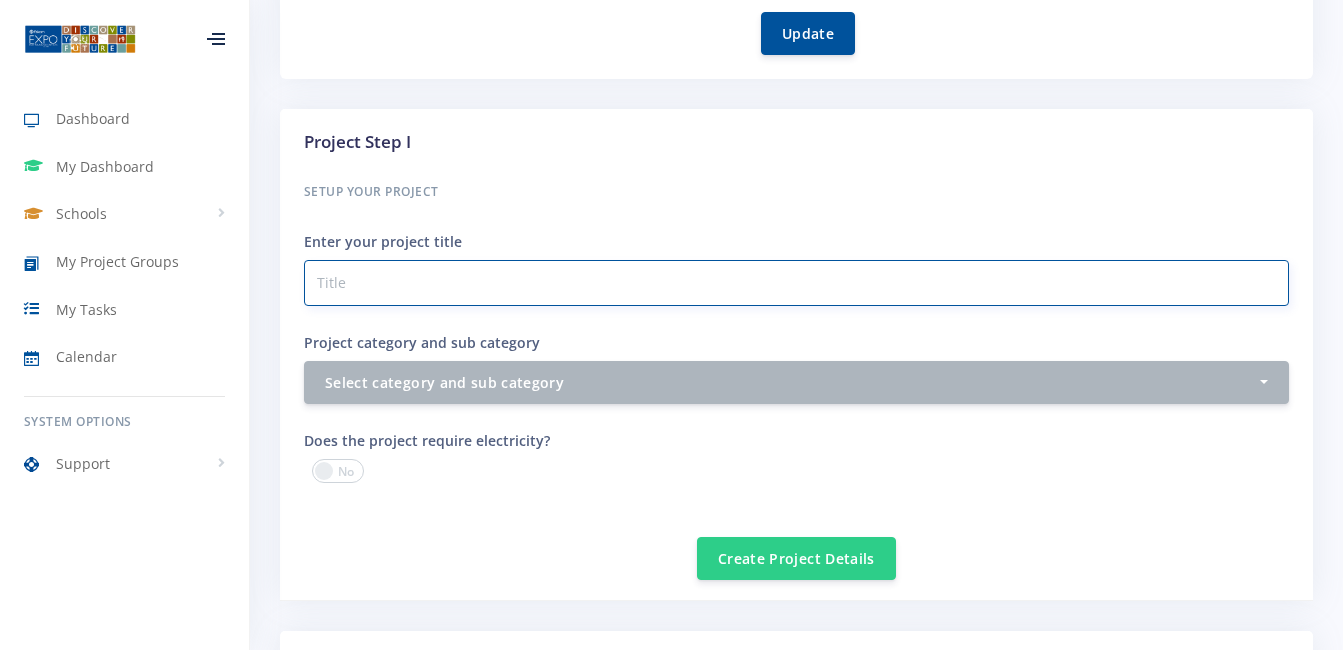 click on "Project category and sub category" at bounding box center (796, 283) 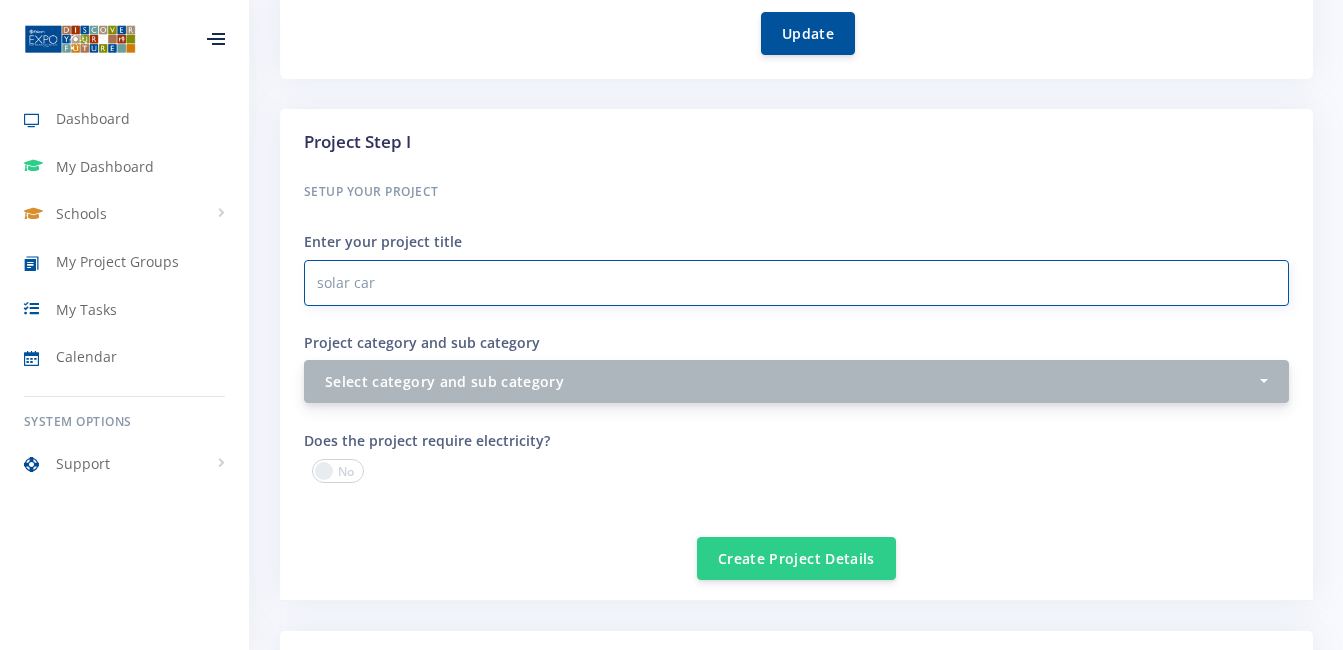 type on "solar car" 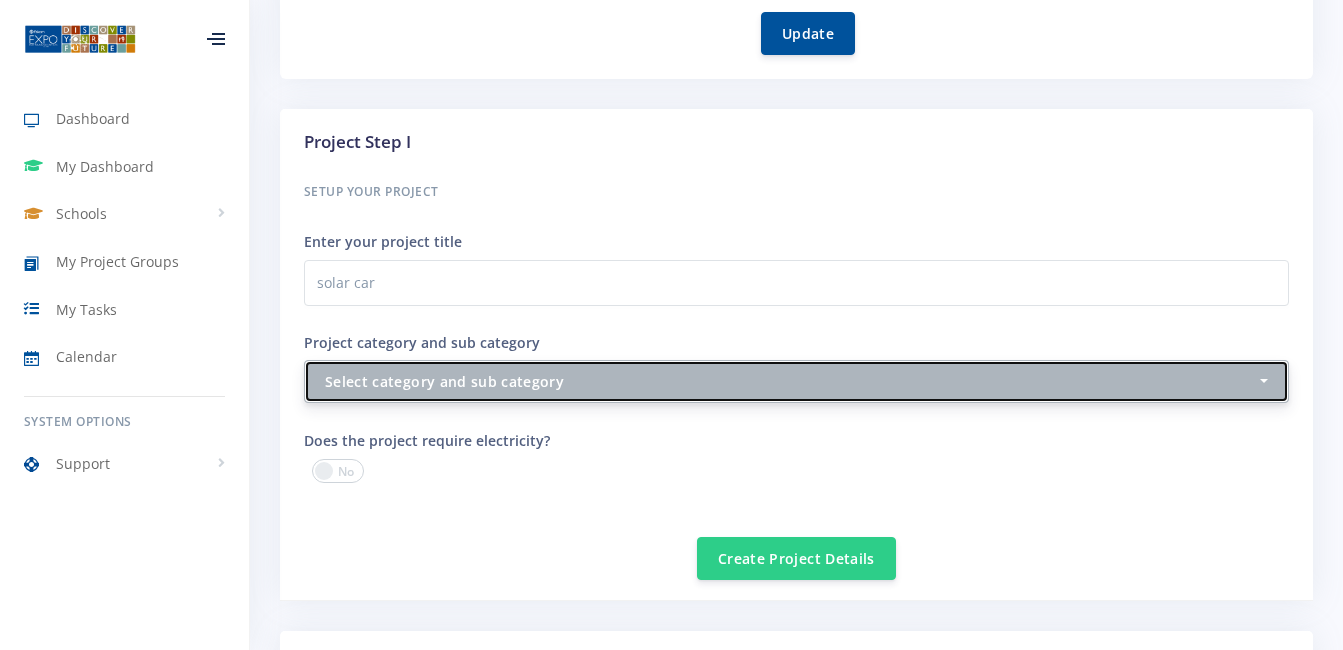 click on "Select category and sub category" at bounding box center (796, 381) 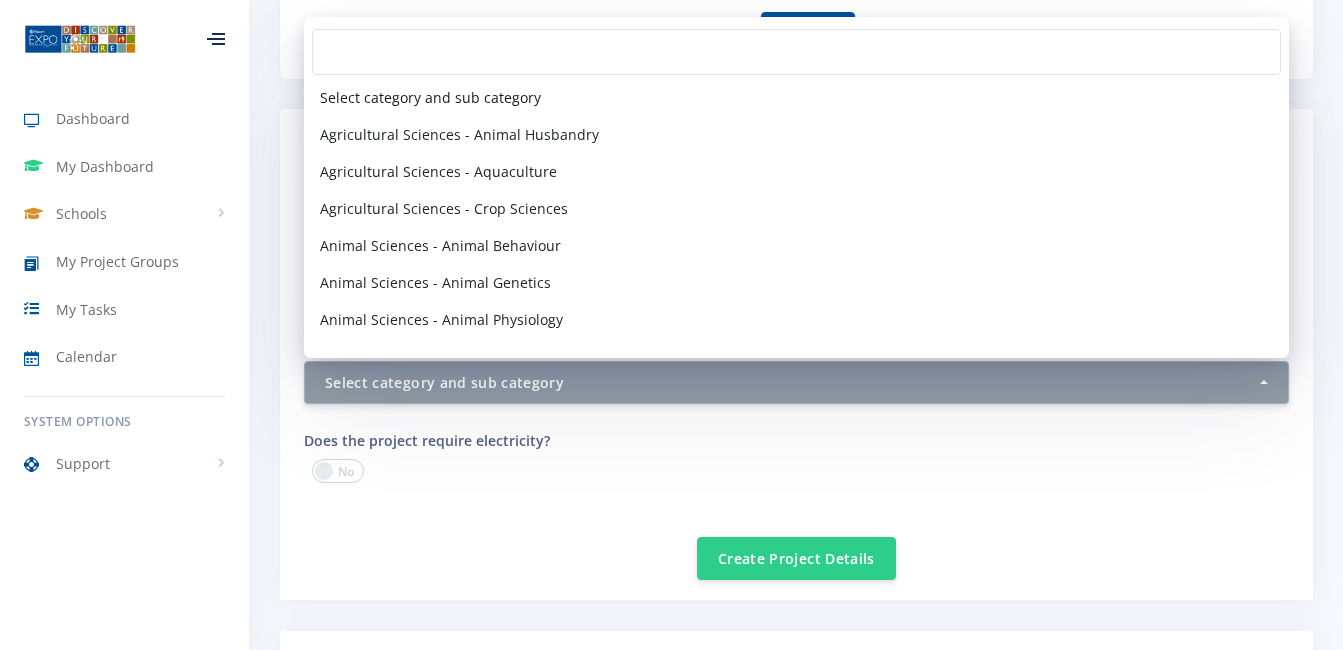 drag, startPoint x: 1289, startPoint y: 112, endPoint x: 1291, endPoint y: 136, distance: 24.083189 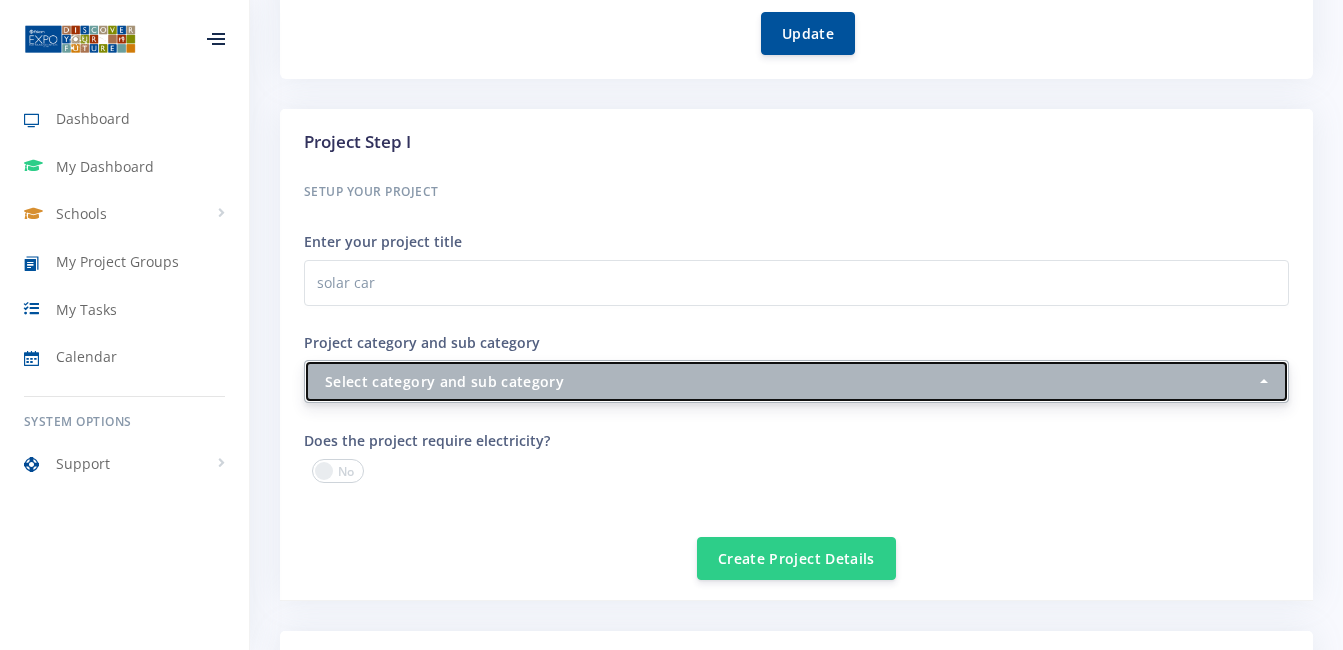click on "Select category and sub category" at bounding box center [796, 381] 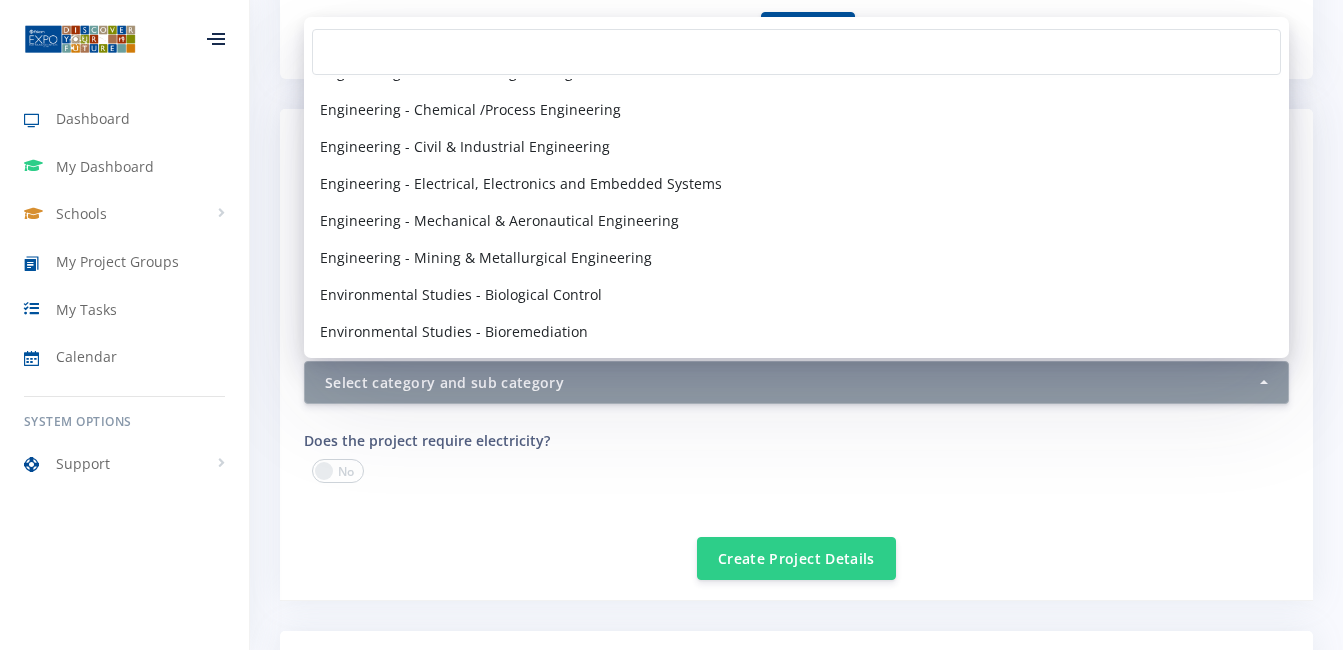 scroll, scrollTop: 1554, scrollLeft: 0, axis: vertical 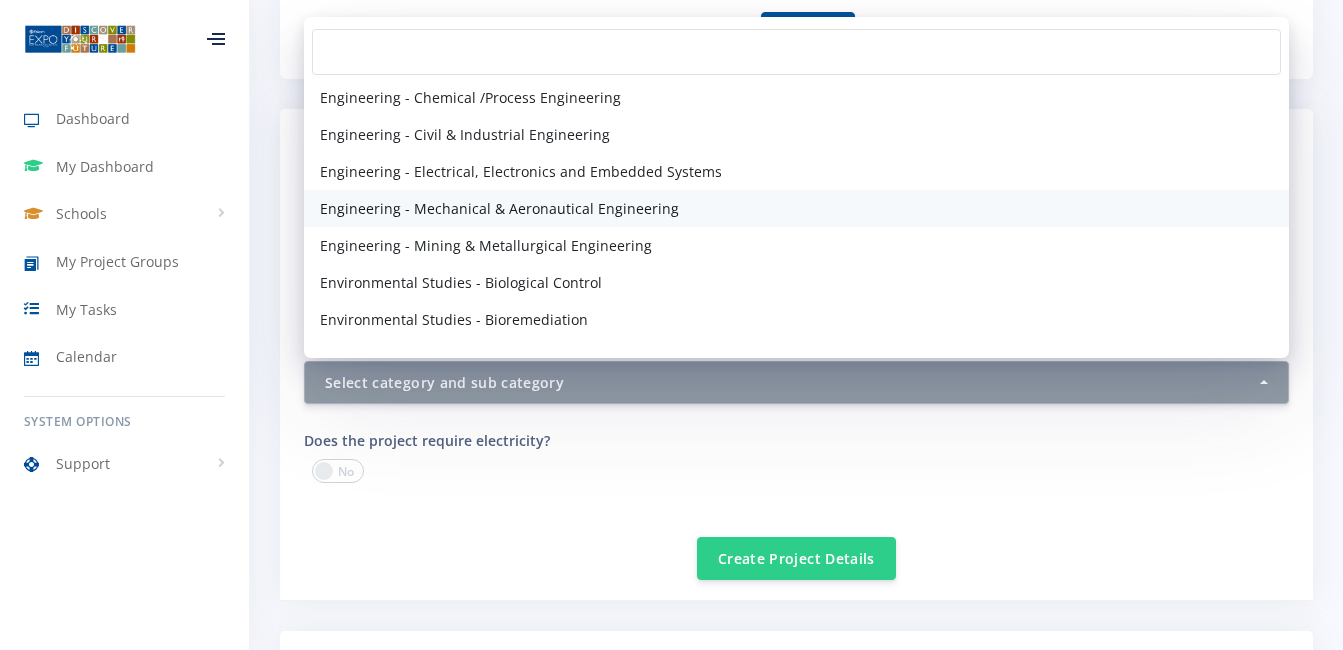 click on "Engineering - Mechanical & Aeronautical Engineering" at bounding box center [796, 208] 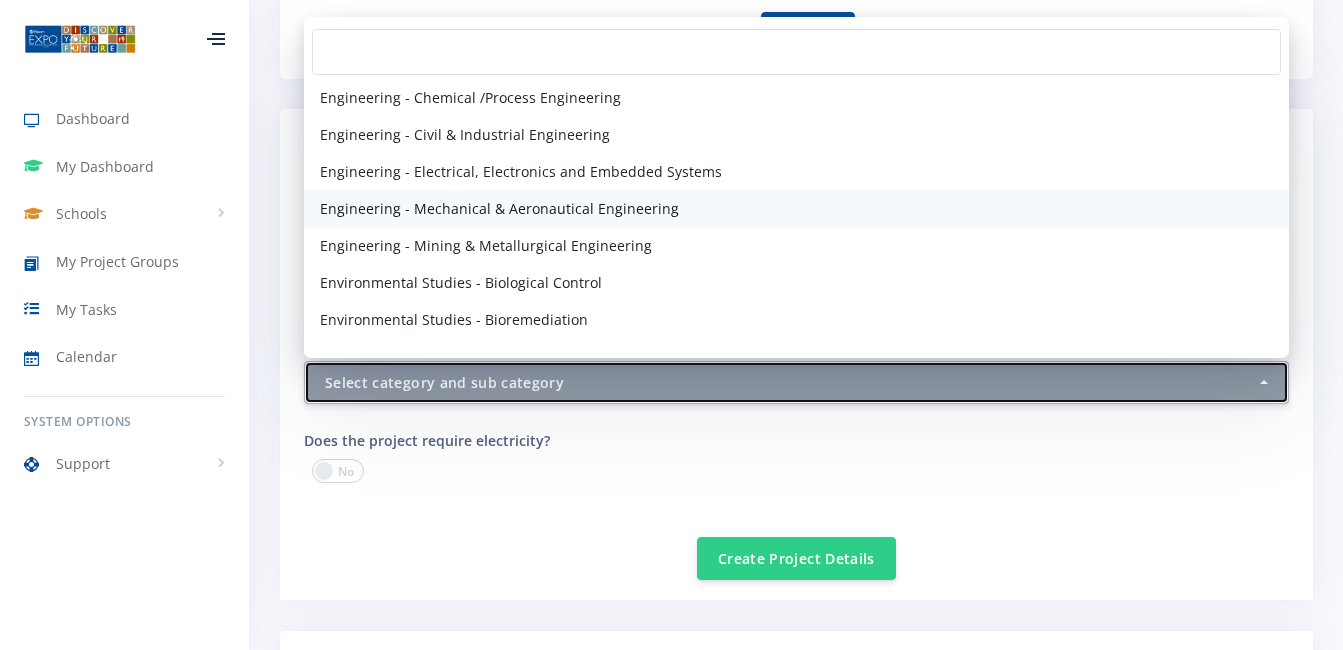 select on "45" 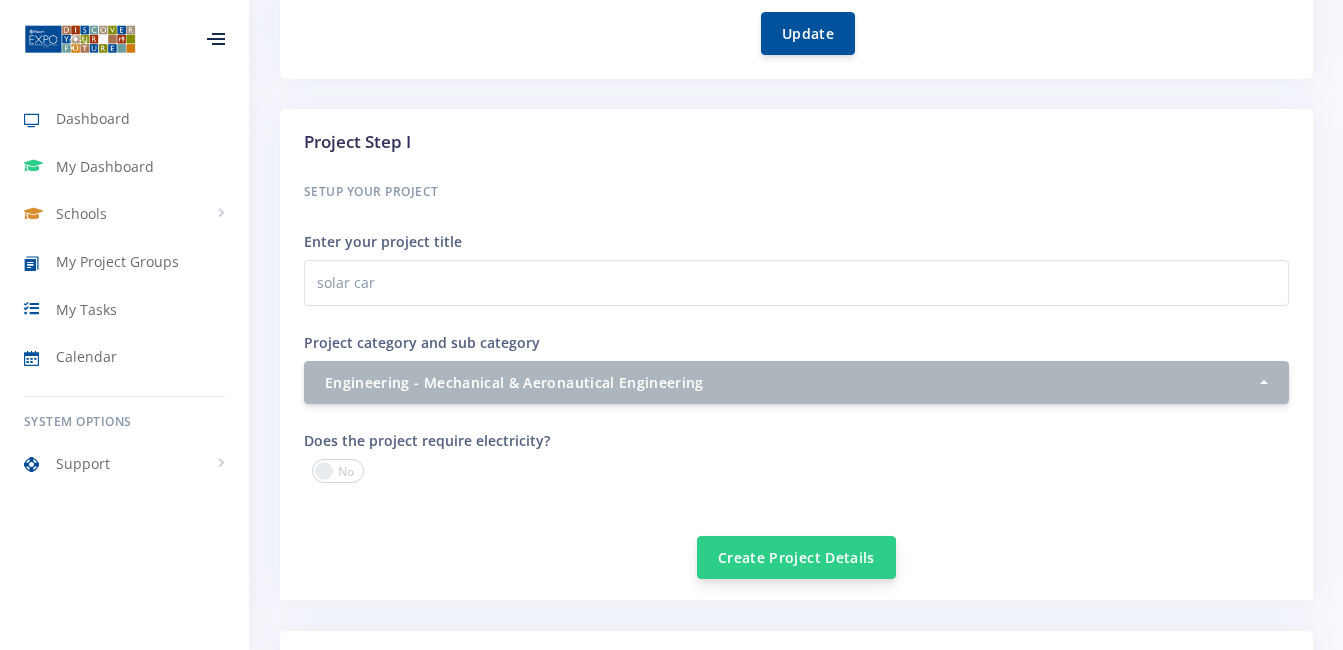 click on "Create Project Details" at bounding box center (796, 557) 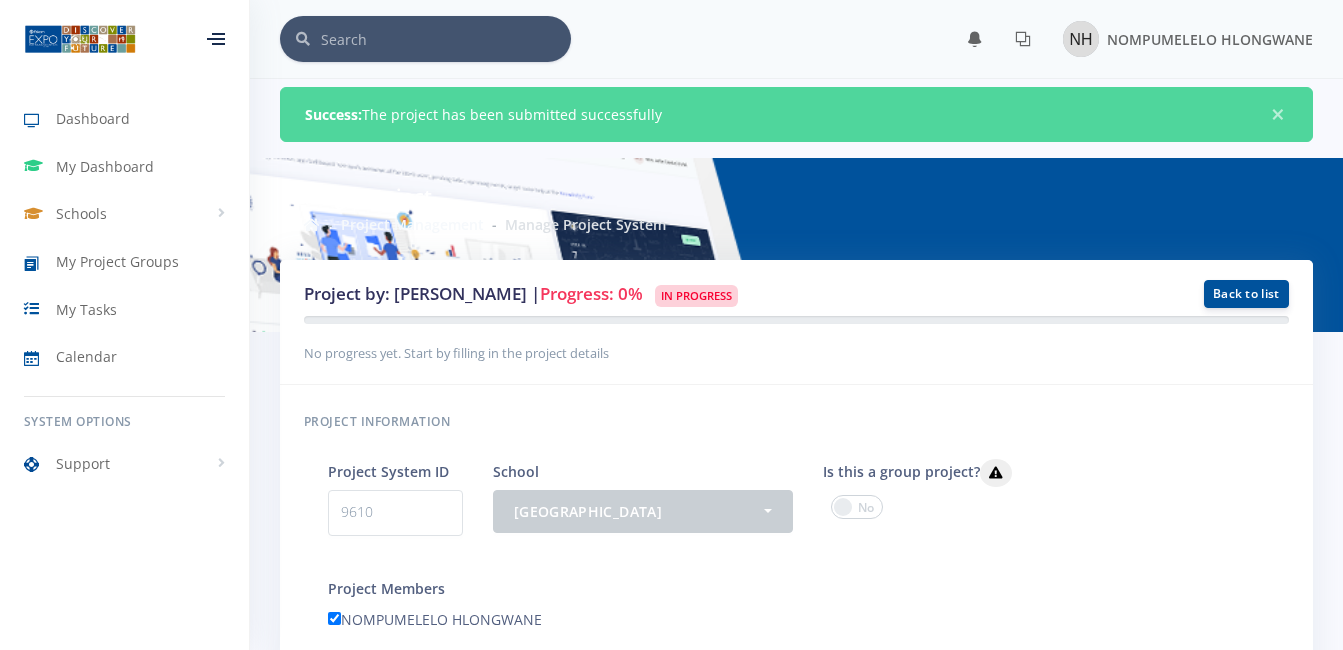 scroll, scrollTop: 0, scrollLeft: 0, axis: both 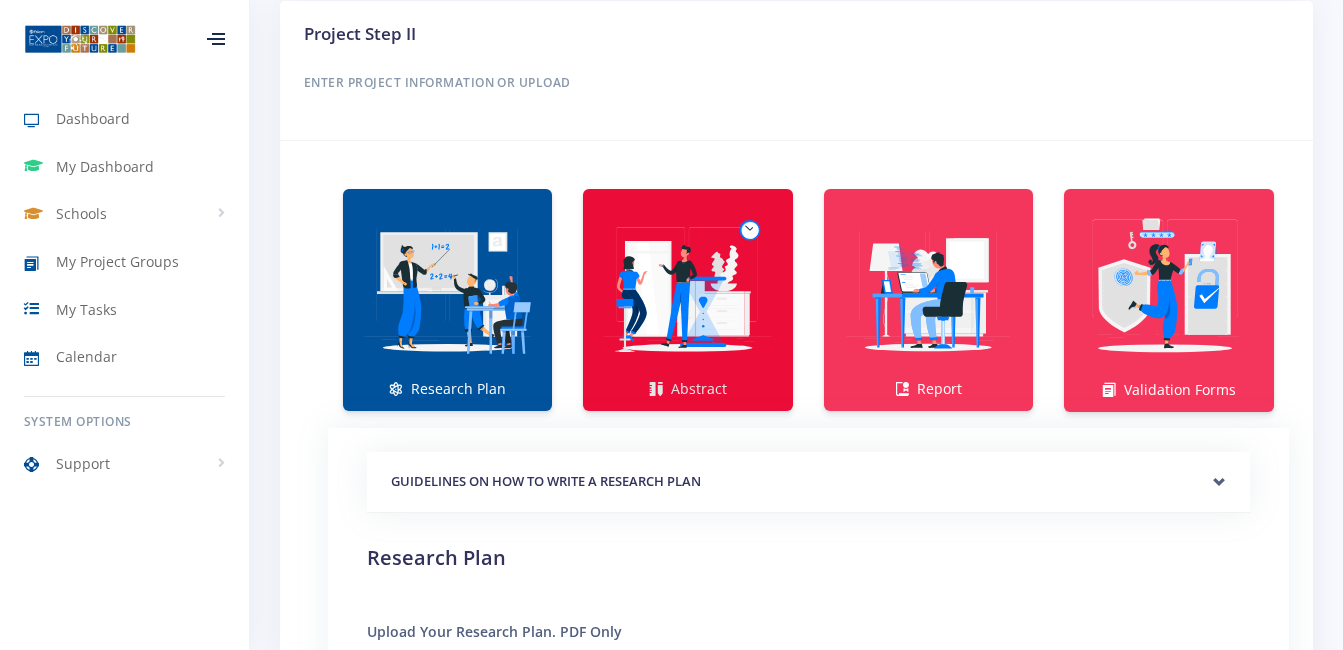 click at bounding box center (687, 289) 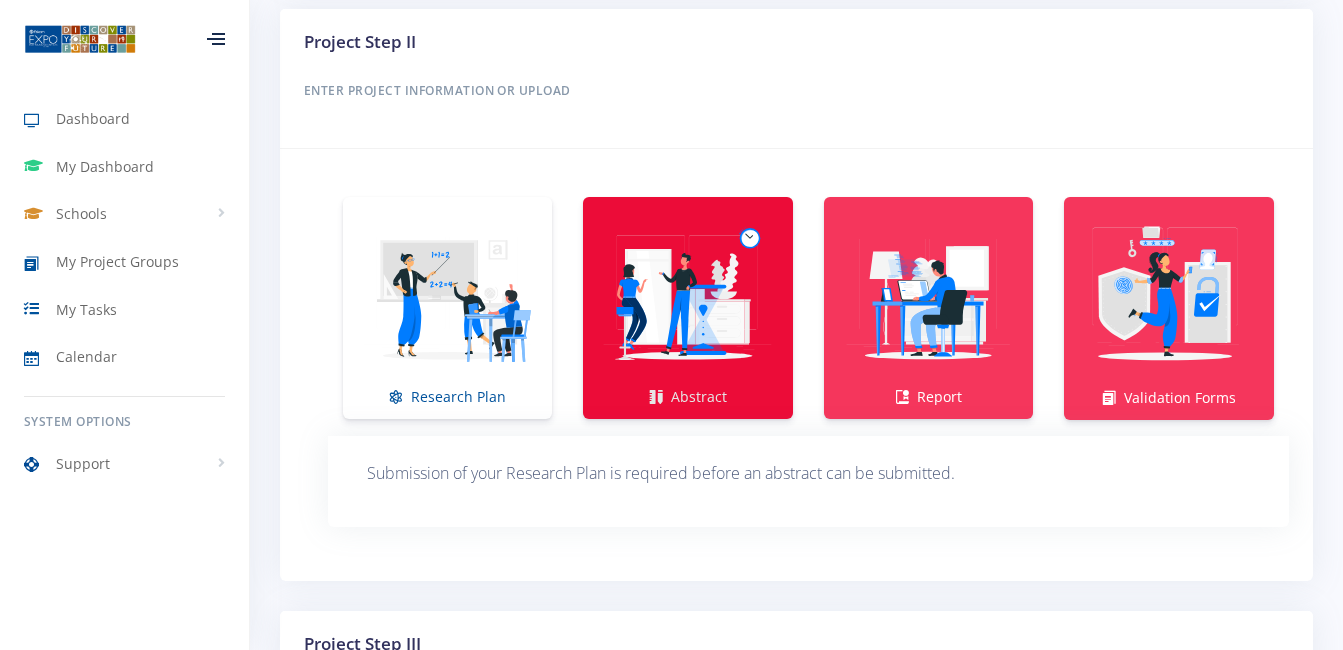 scroll, scrollTop: 1230, scrollLeft: 0, axis: vertical 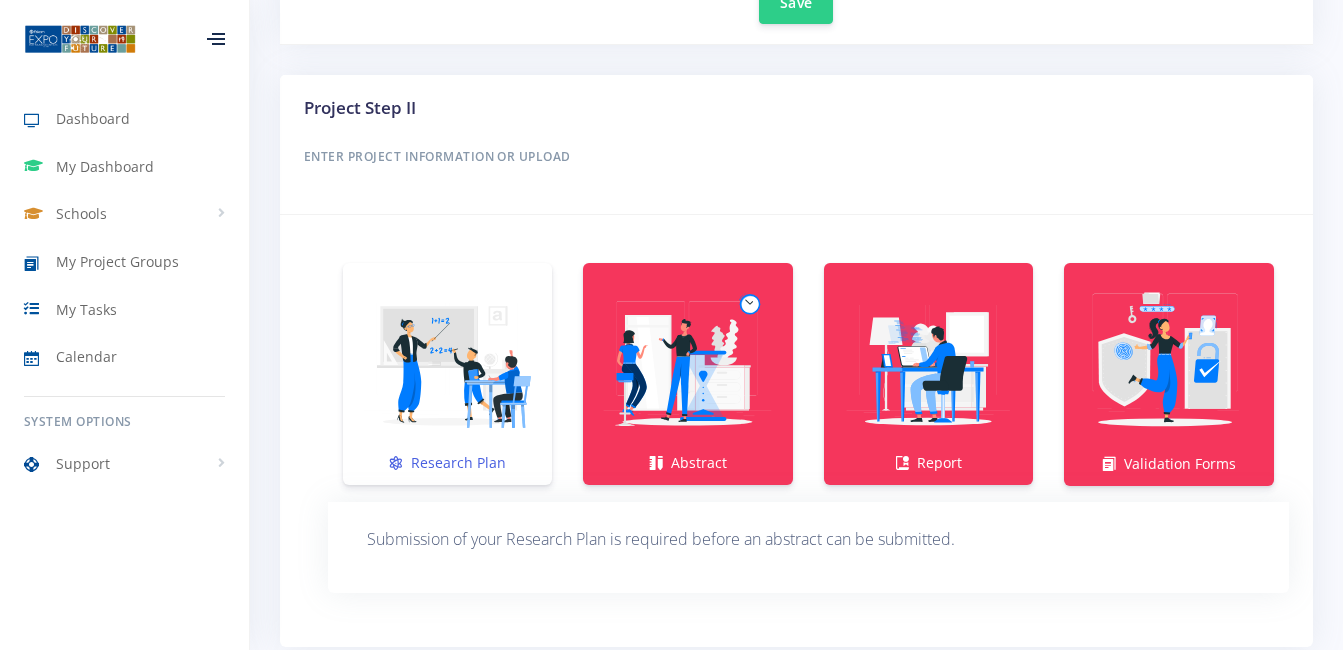 click at bounding box center (447, 363) 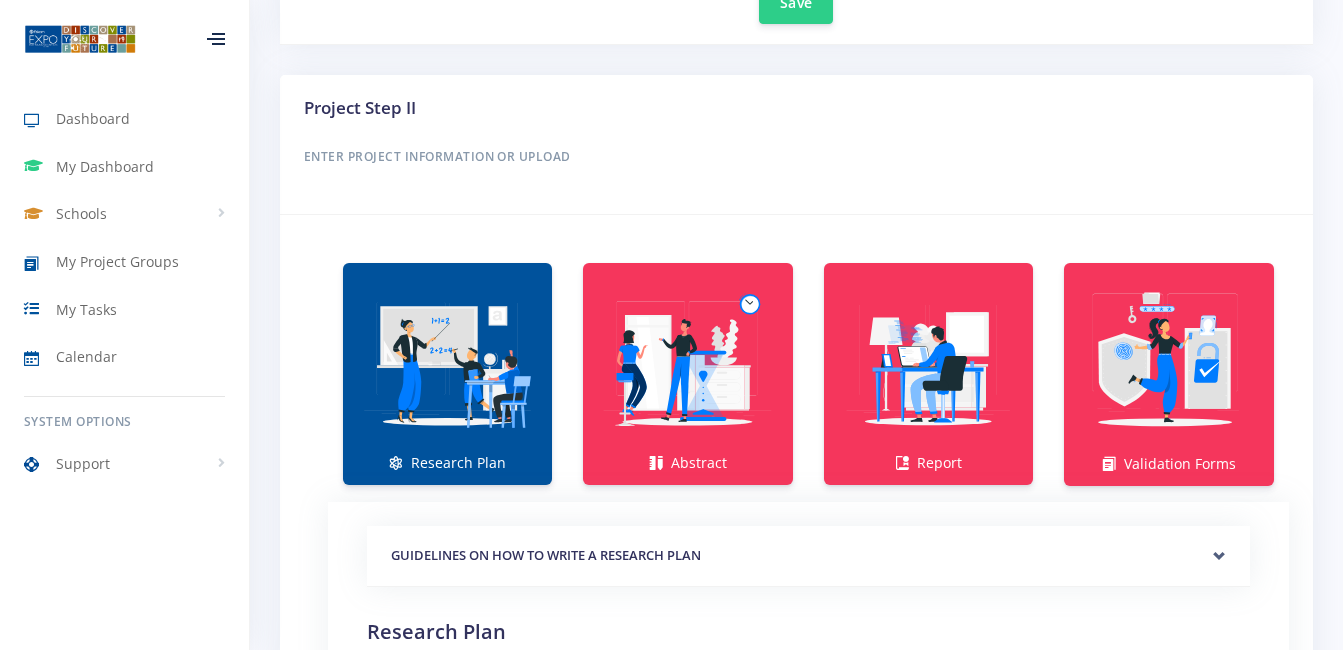 click at bounding box center (447, 363) 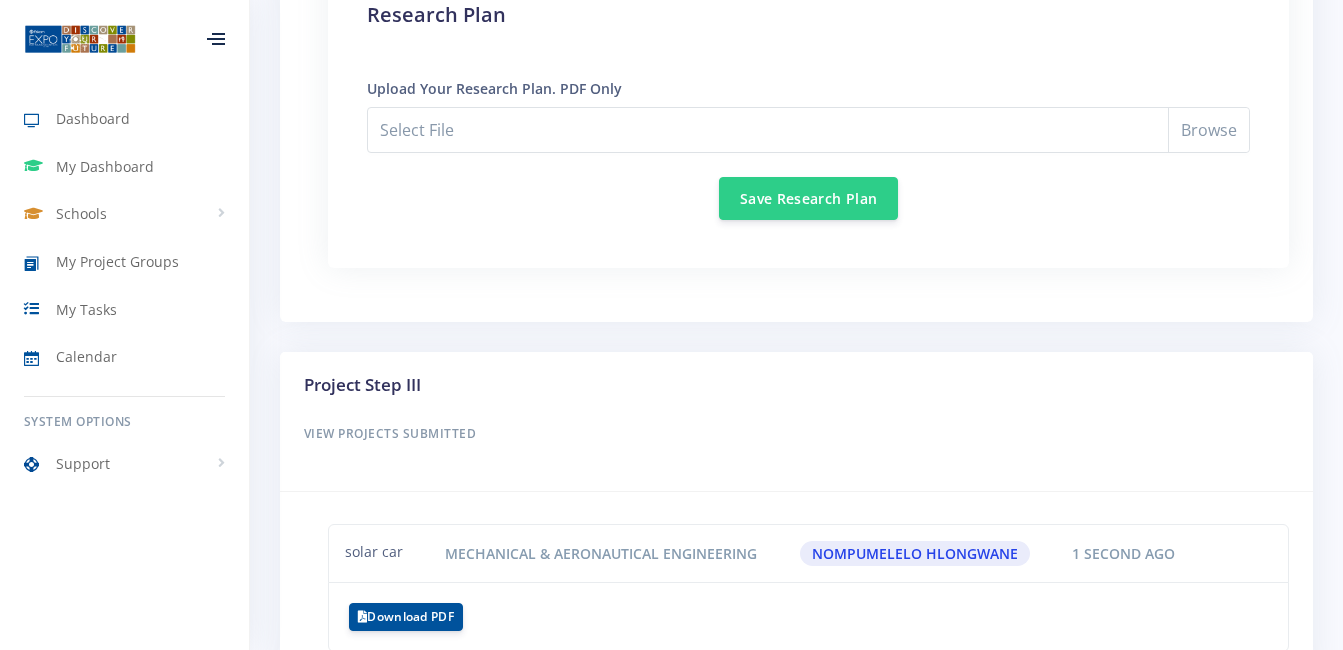 scroll, scrollTop: 1930, scrollLeft: 0, axis: vertical 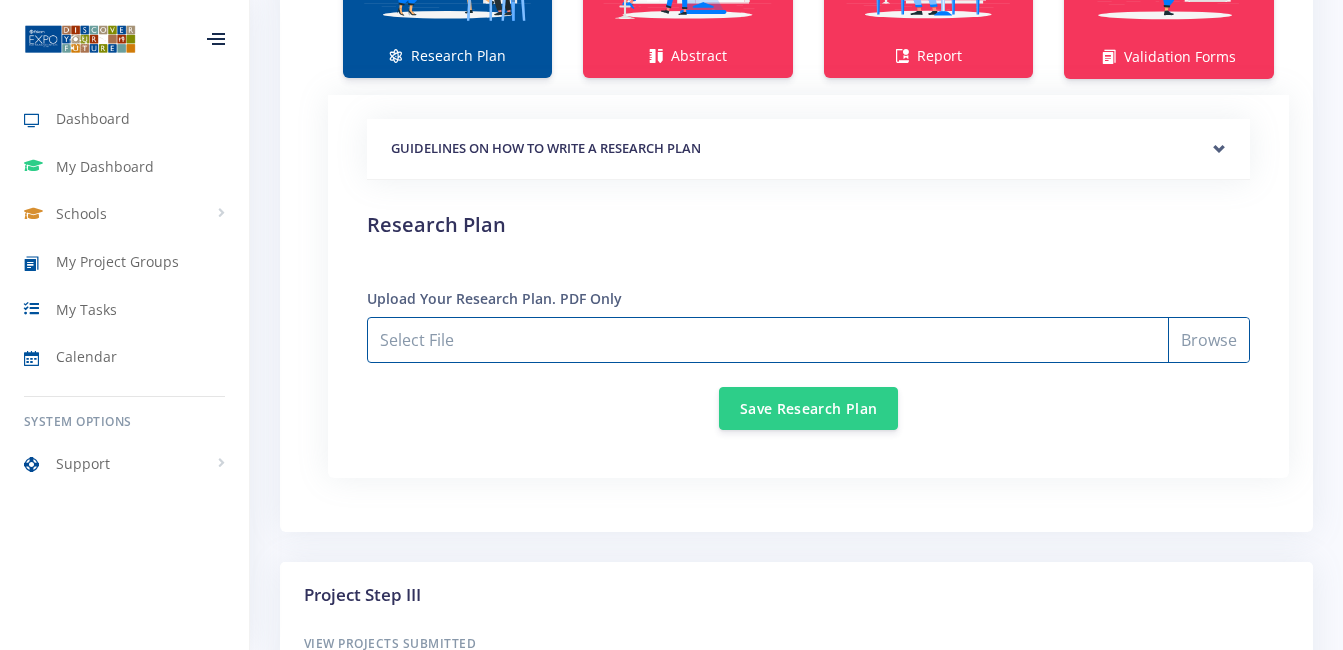 click on "Select File" at bounding box center (808, 340) 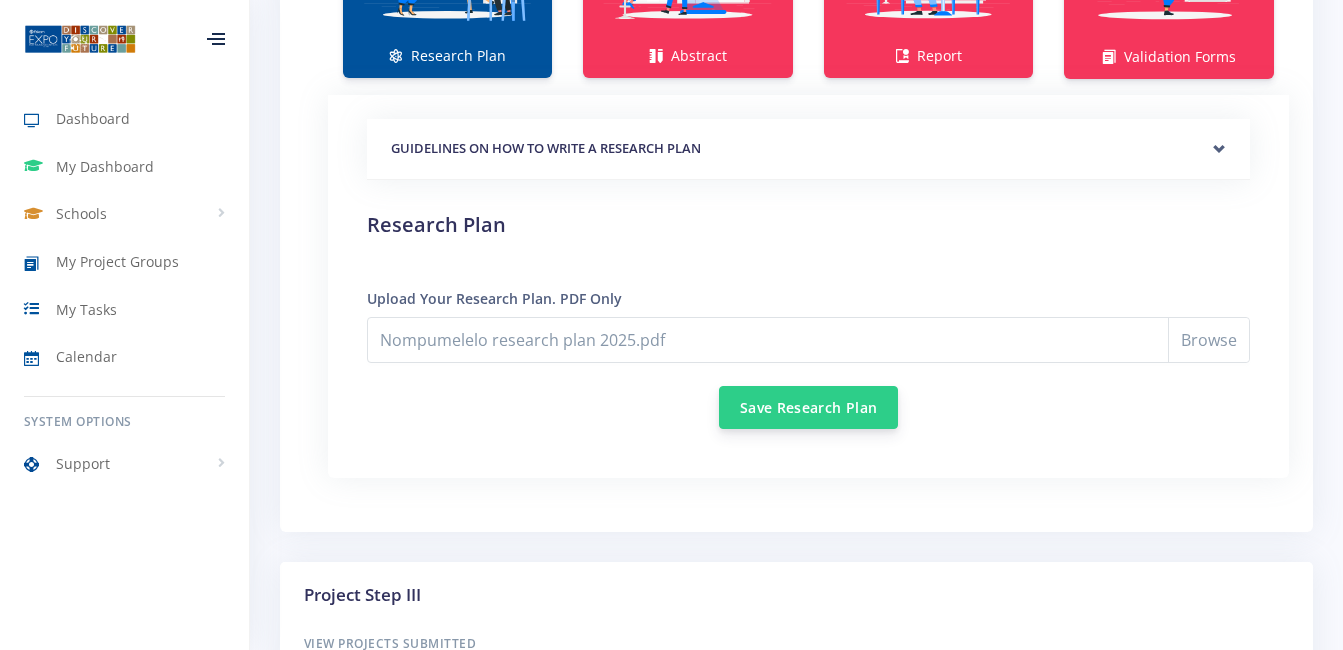 click on "Save Research Plan" at bounding box center [808, 407] 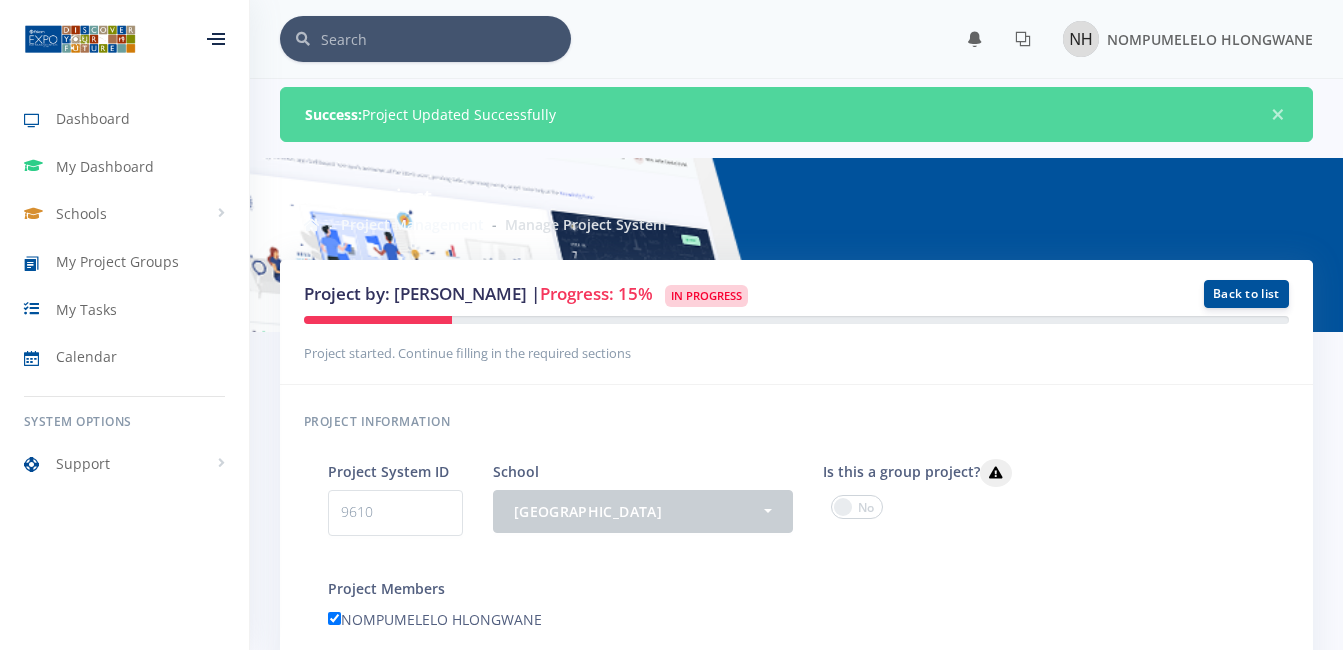 scroll, scrollTop: 0, scrollLeft: 0, axis: both 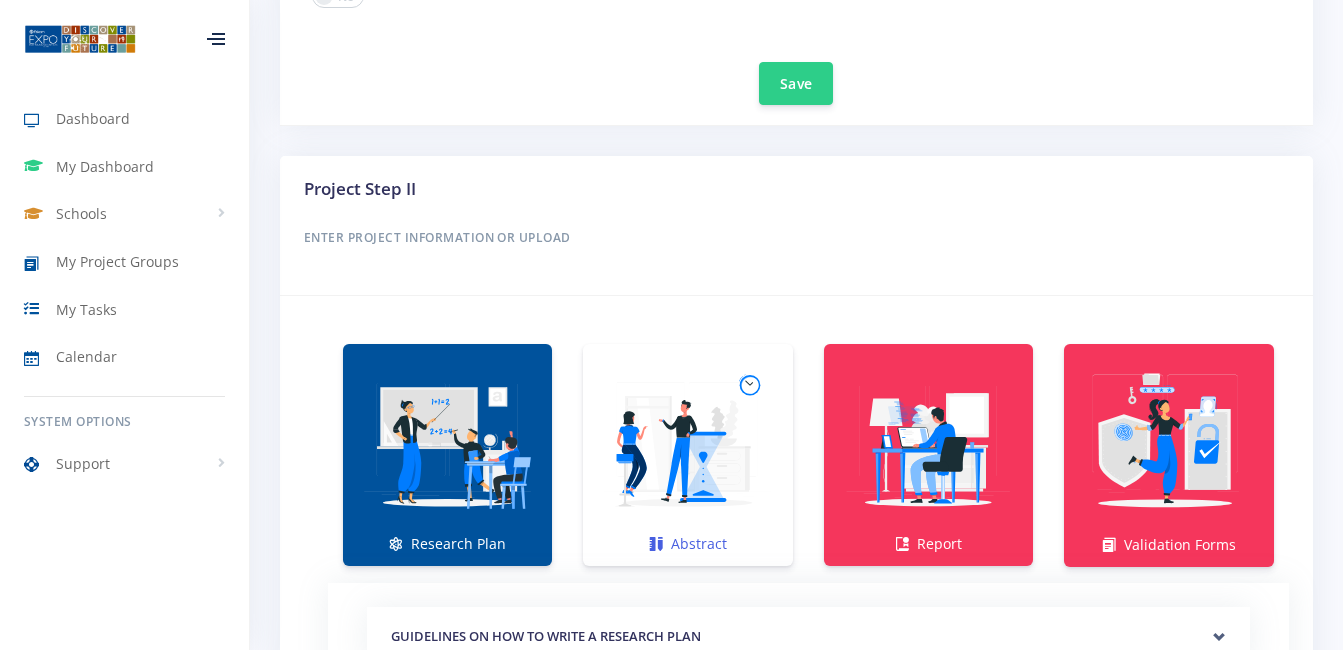 click at bounding box center (687, 444) 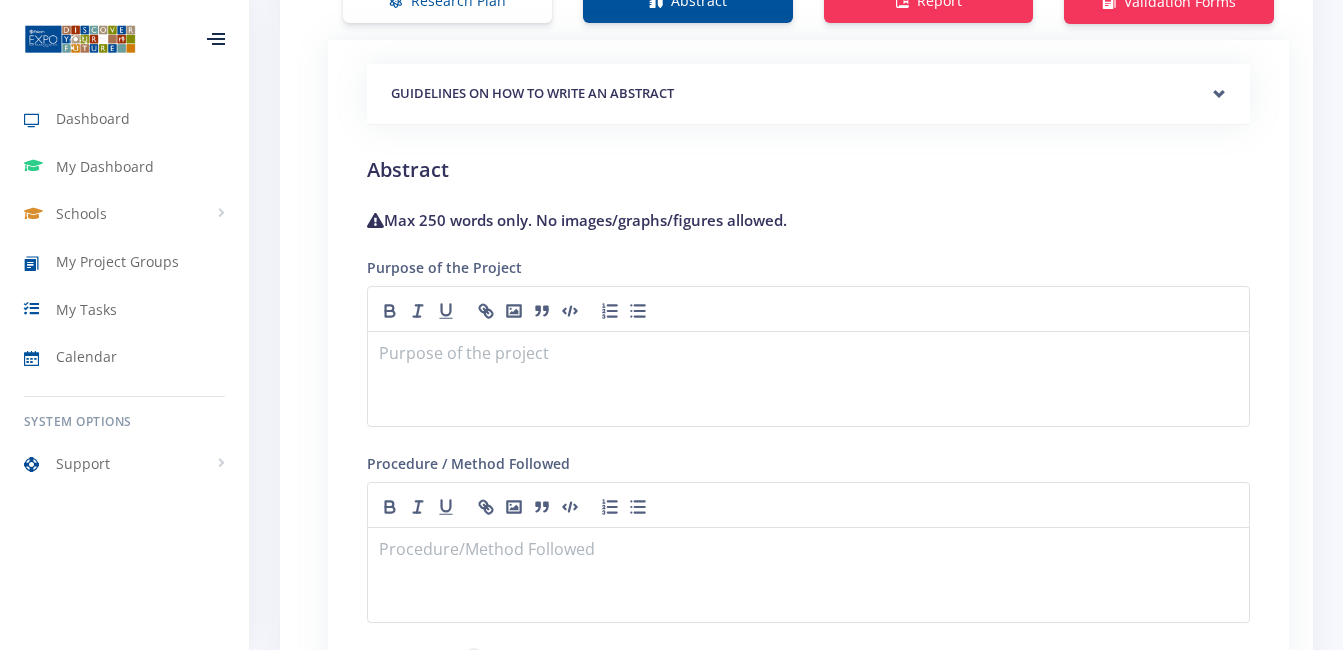 scroll, scrollTop: 1698, scrollLeft: 0, axis: vertical 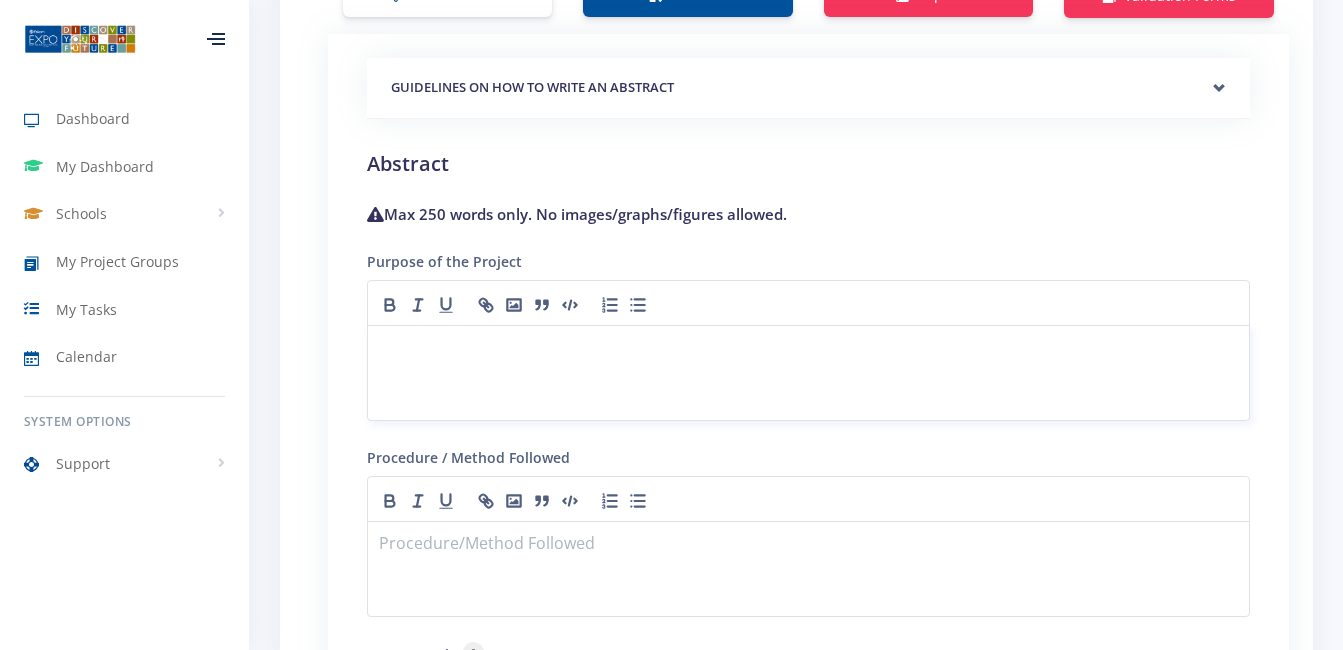 click at bounding box center [808, 373] 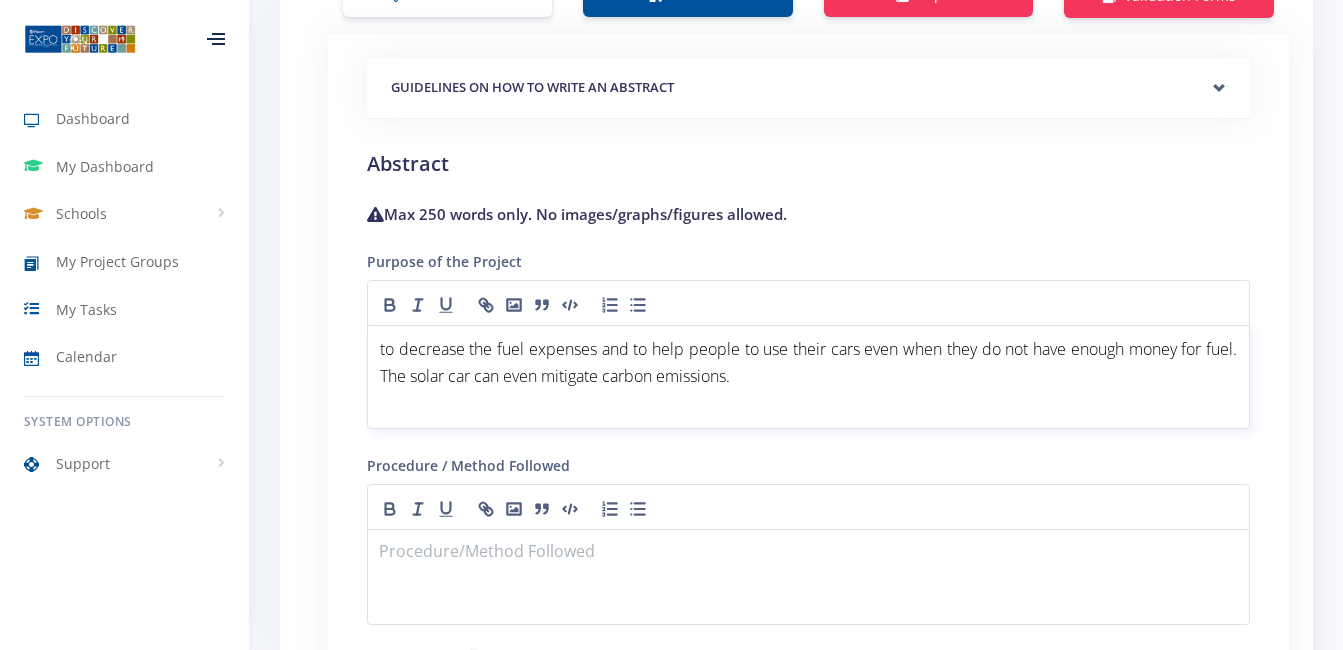 scroll, scrollTop: 0, scrollLeft: 0, axis: both 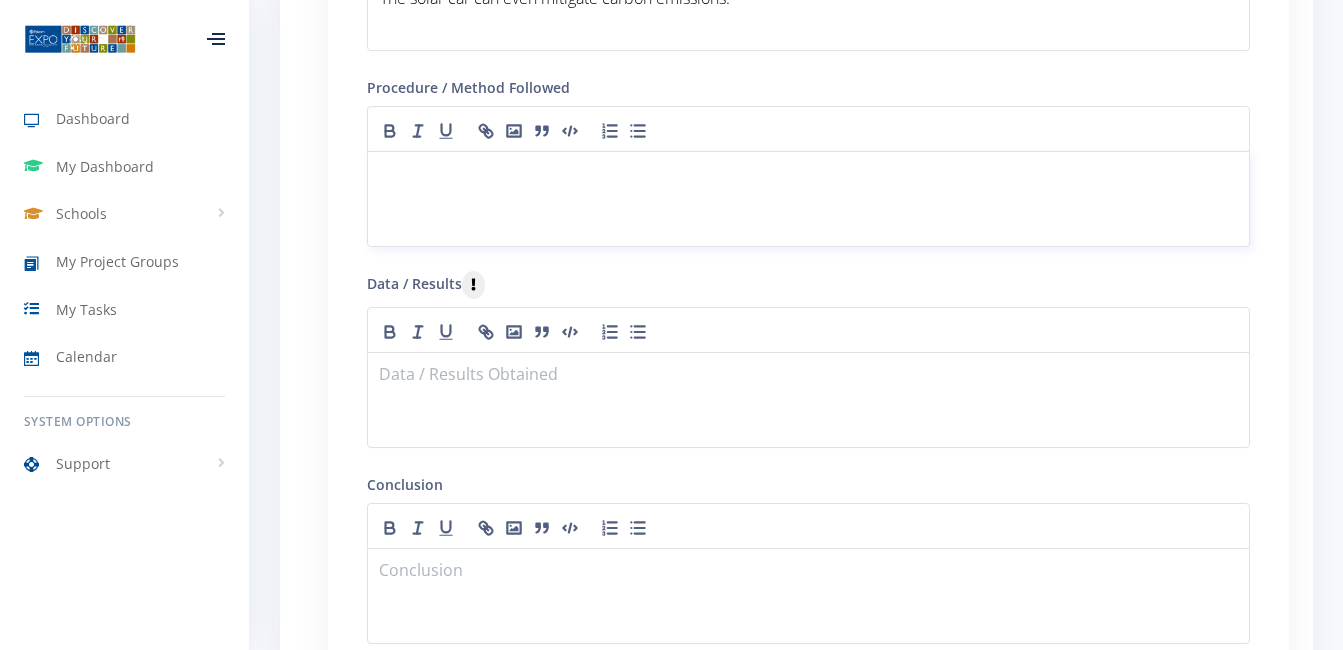 click at bounding box center [808, 199] 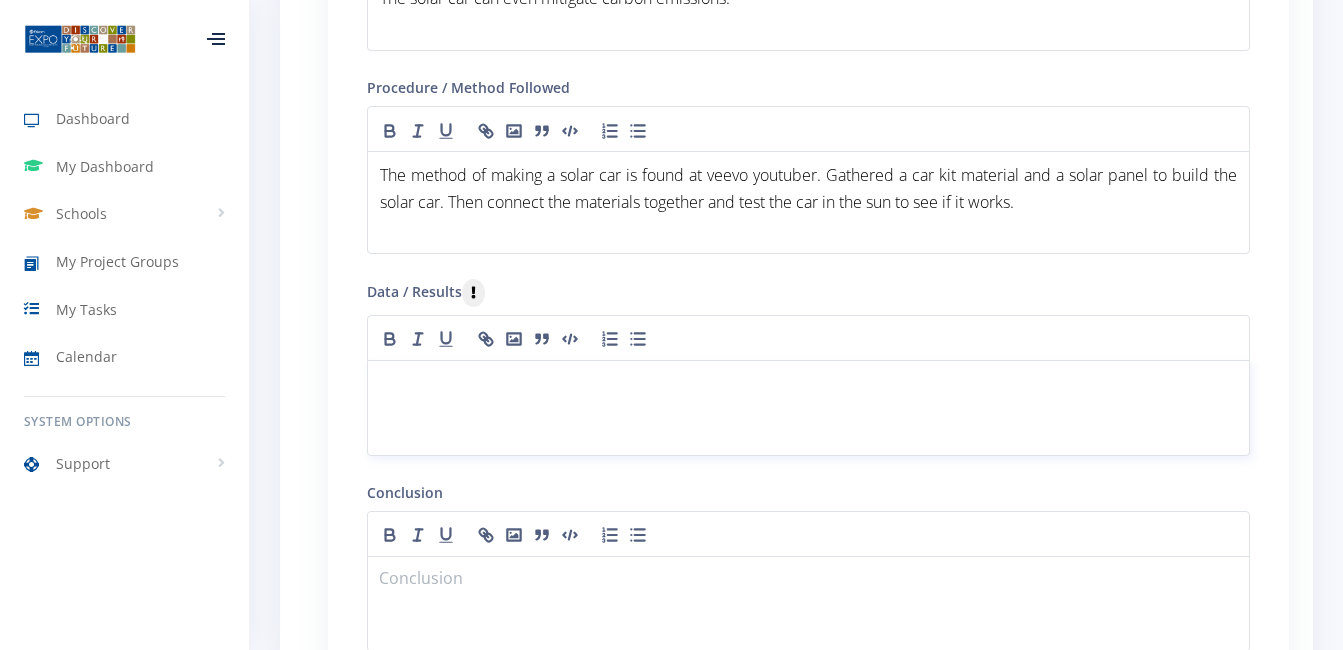 click at bounding box center [808, 408] 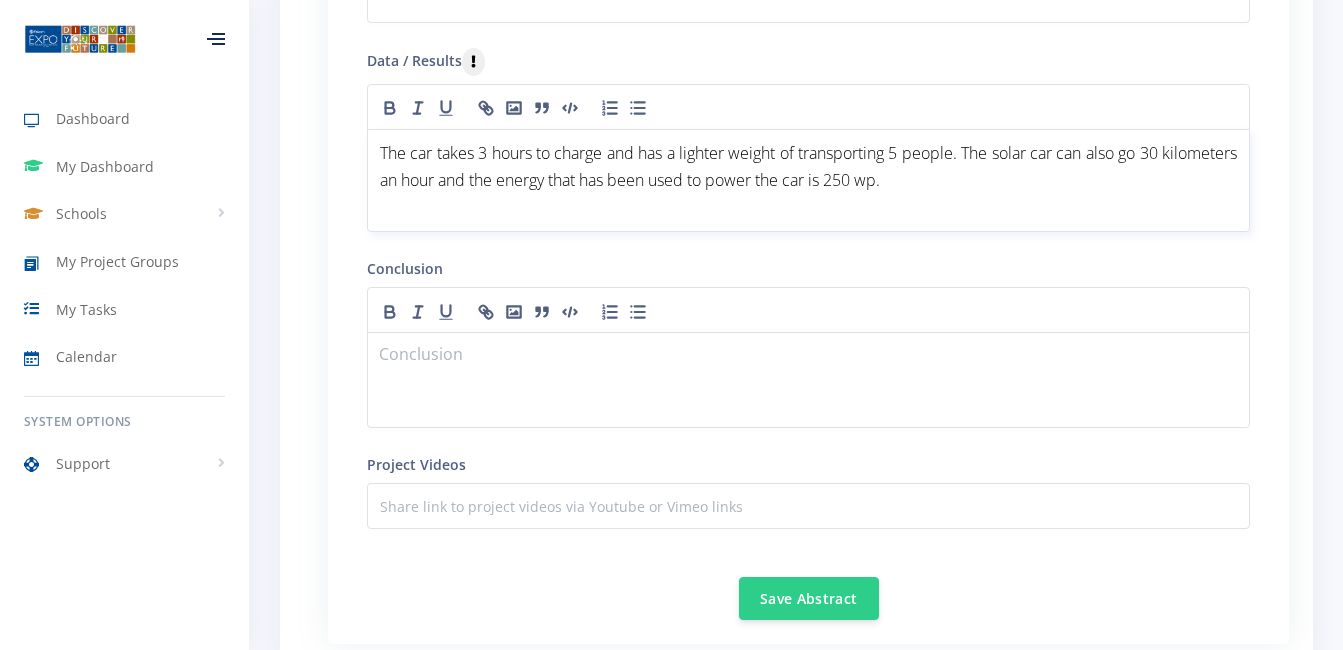 scroll, scrollTop: 2353, scrollLeft: 0, axis: vertical 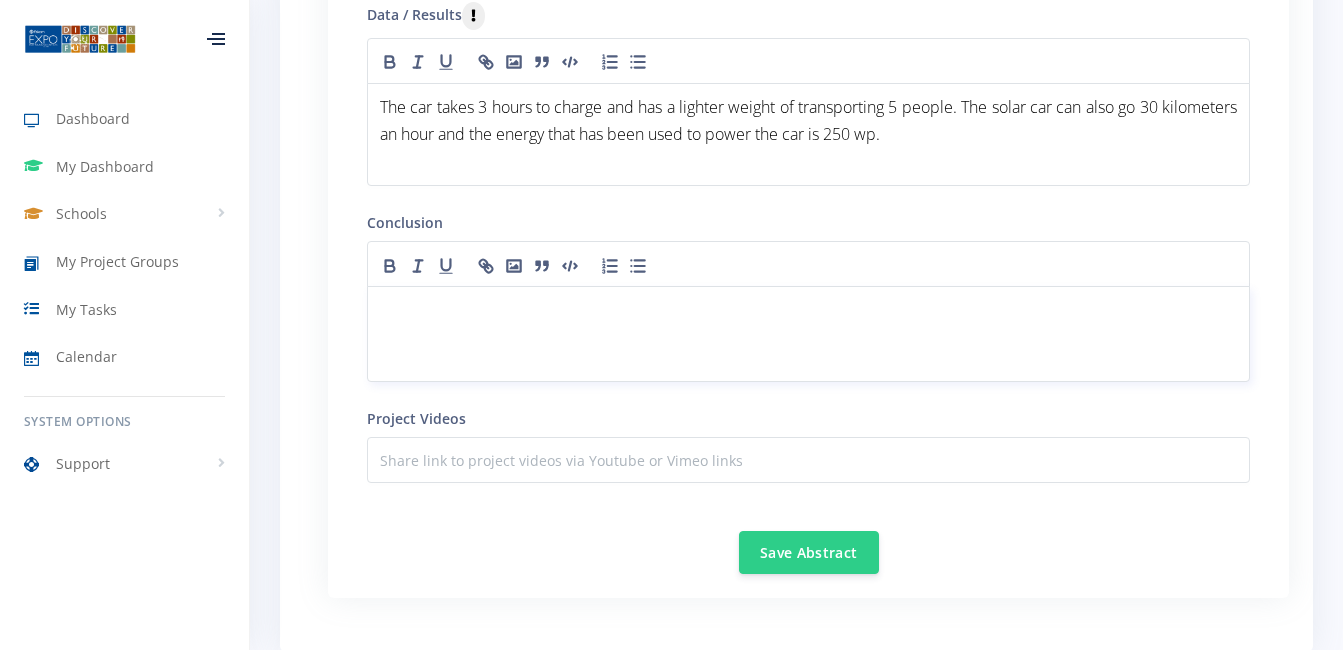 click at bounding box center [808, 310] 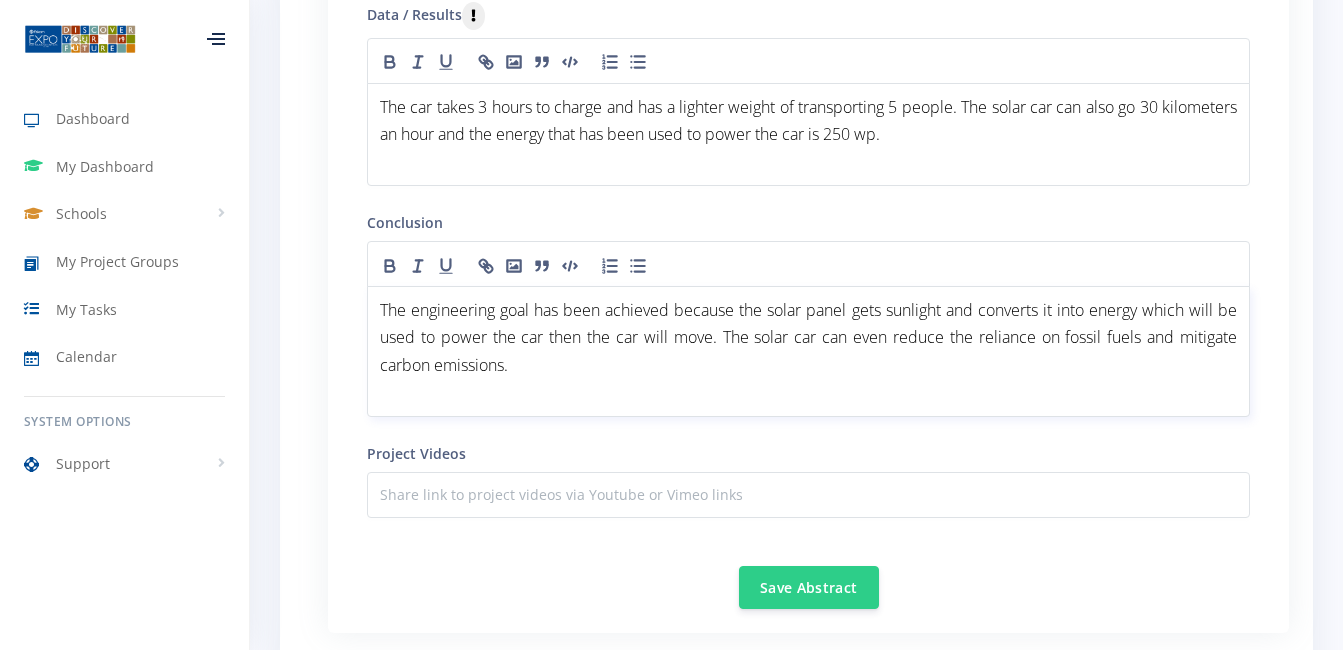 scroll, scrollTop: 0, scrollLeft: 0, axis: both 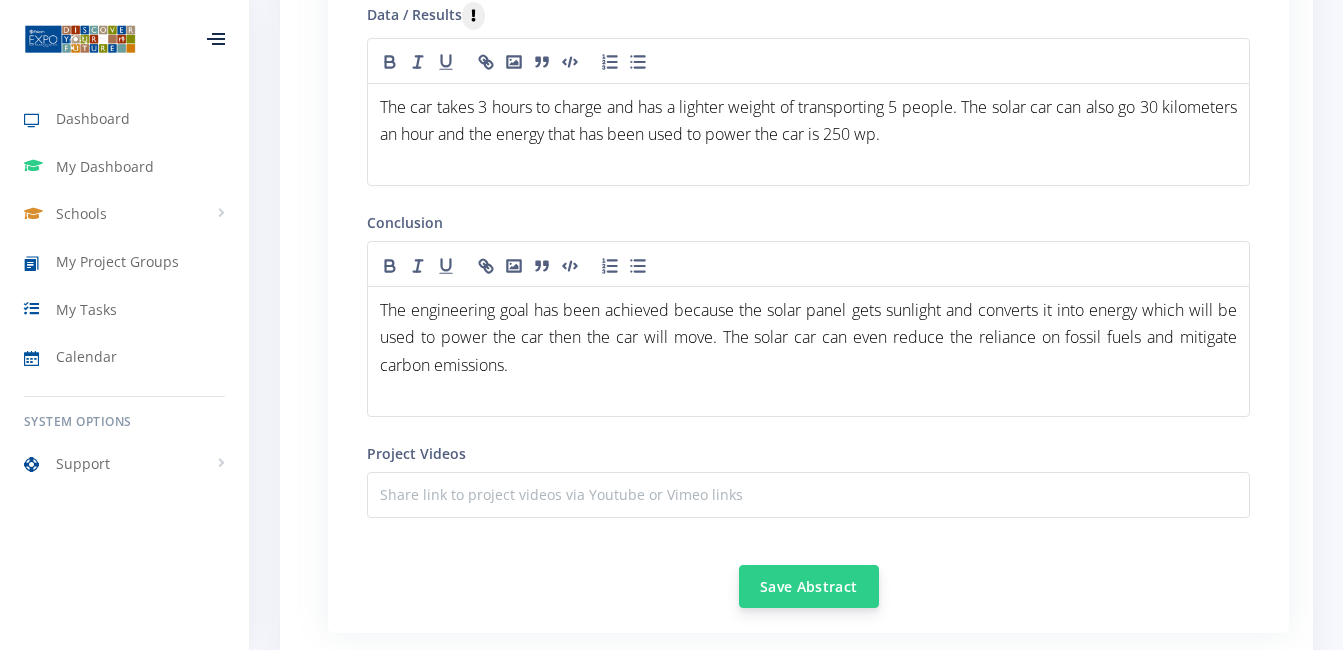 click on "Save Abstract" at bounding box center (809, 586) 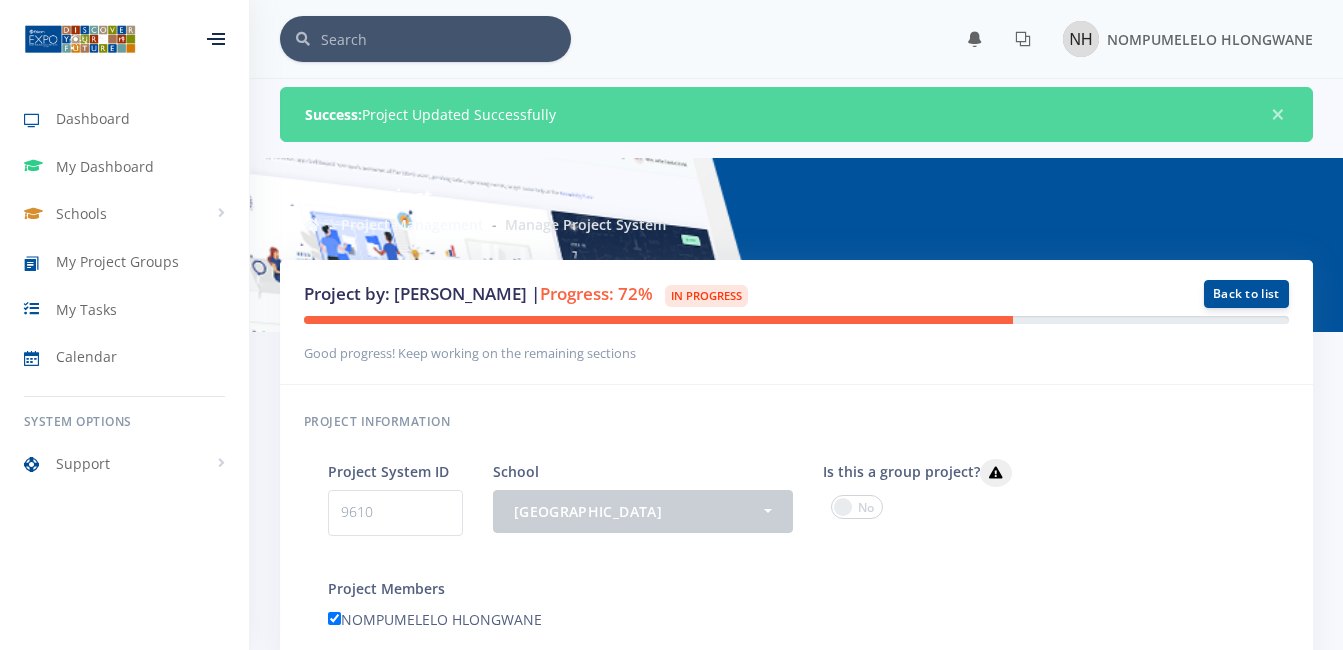 scroll, scrollTop: 0, scrollLeft: 0, axis: both 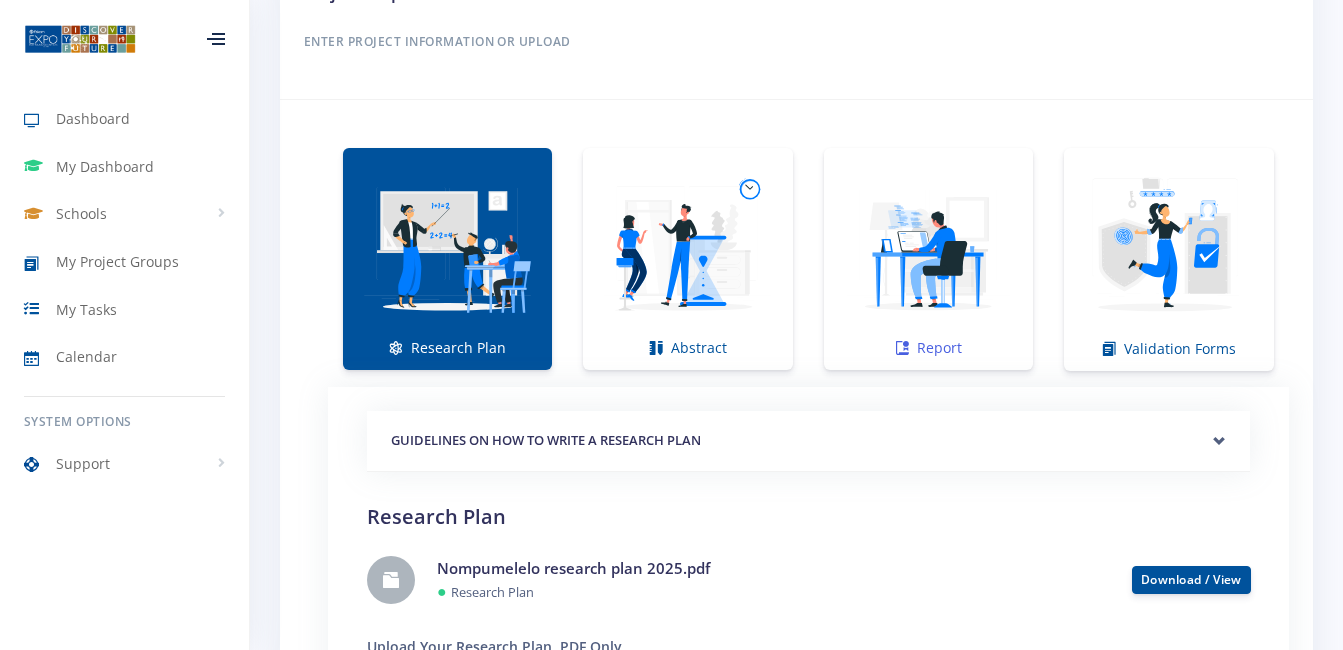 click at bounding box center [928, 248] 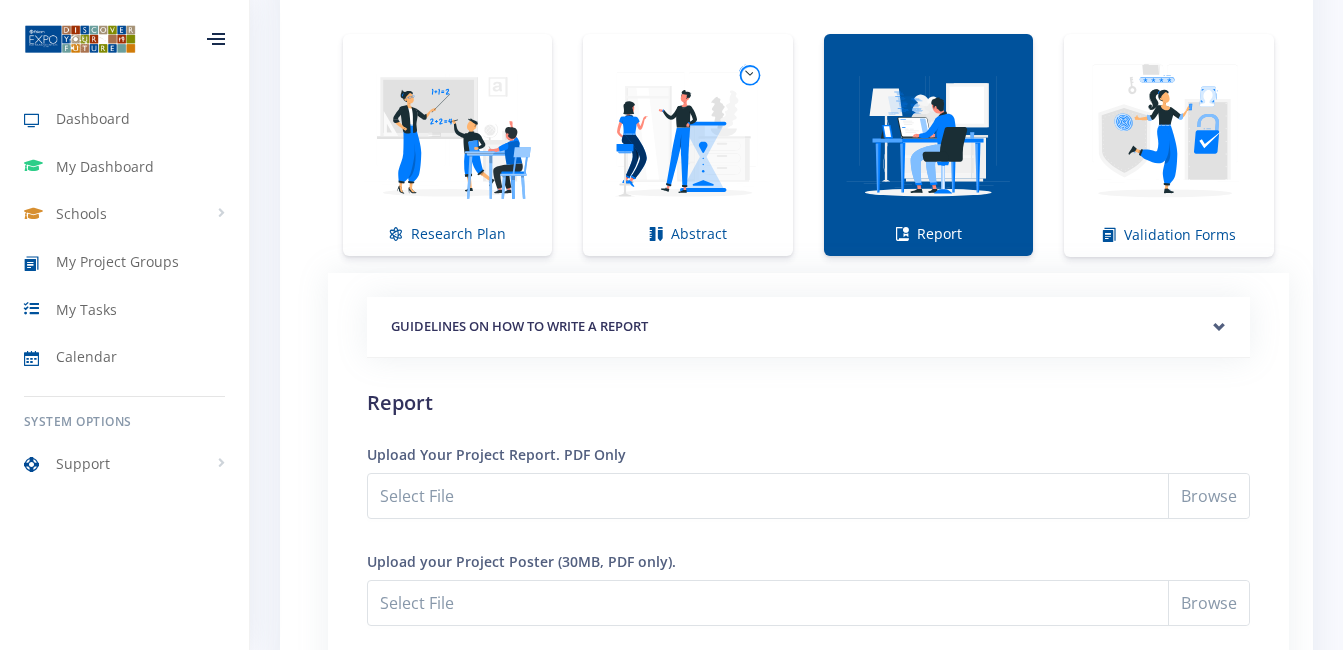 scroll, scrollTop: 1635, scrollLeft: 0, axis: vertical 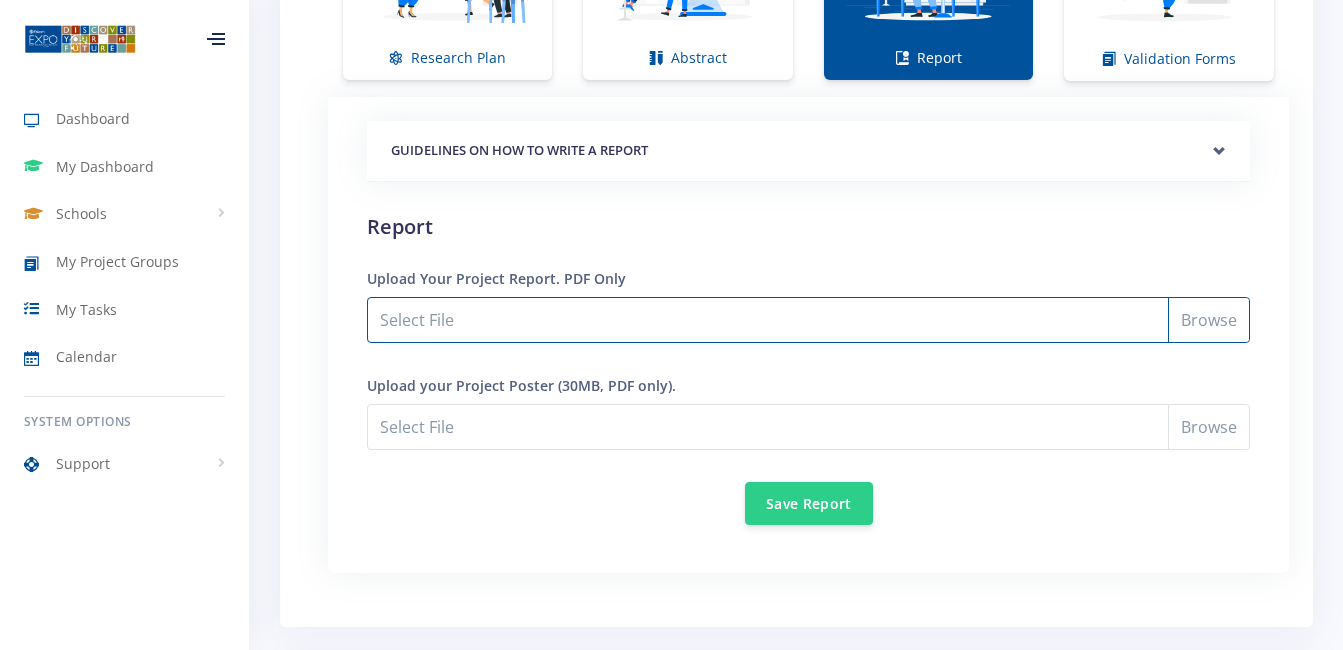 click on "Select File" at bounding box center (808, 320) 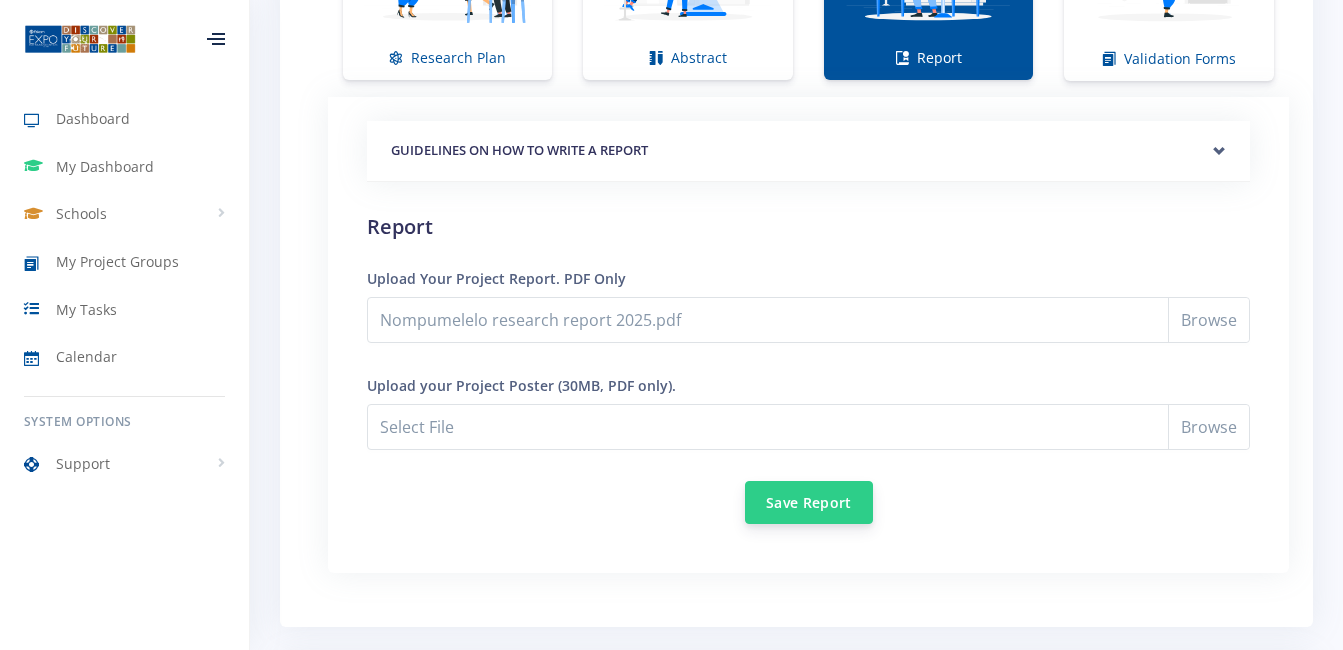 click on "Save Report" at bounding box center (809, 502) 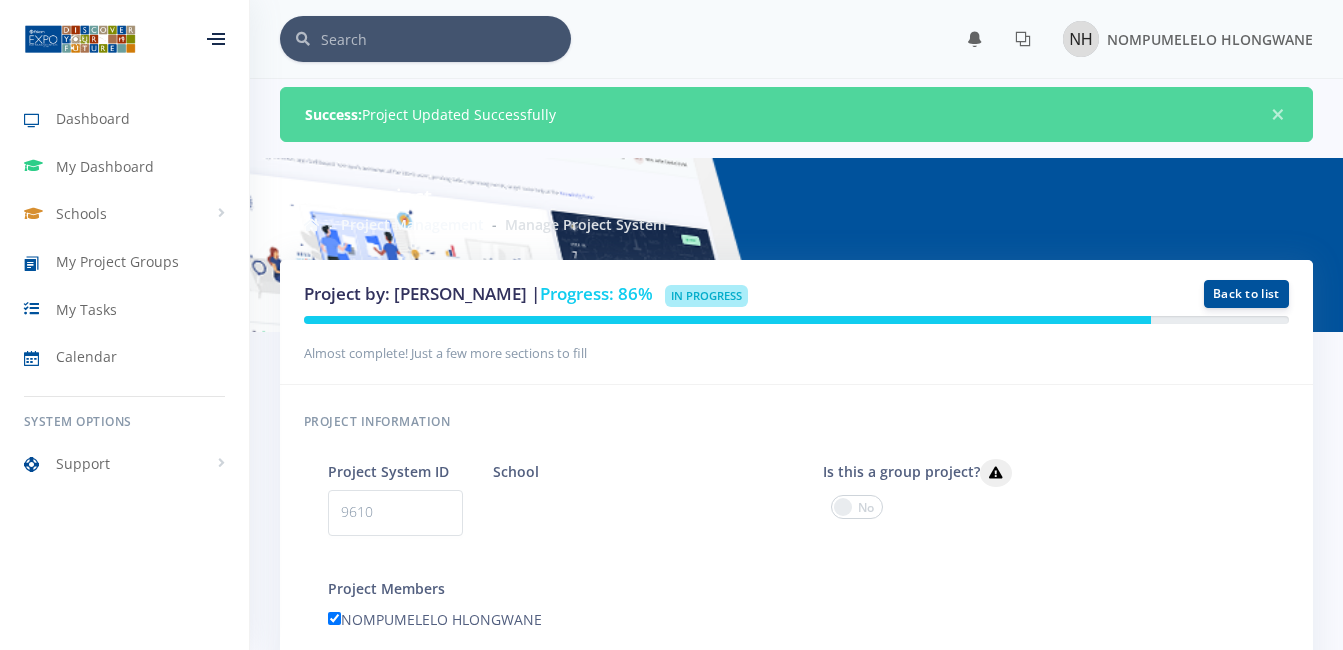scroll, scrollTop: 0, scrollLeft: 0, axis: both 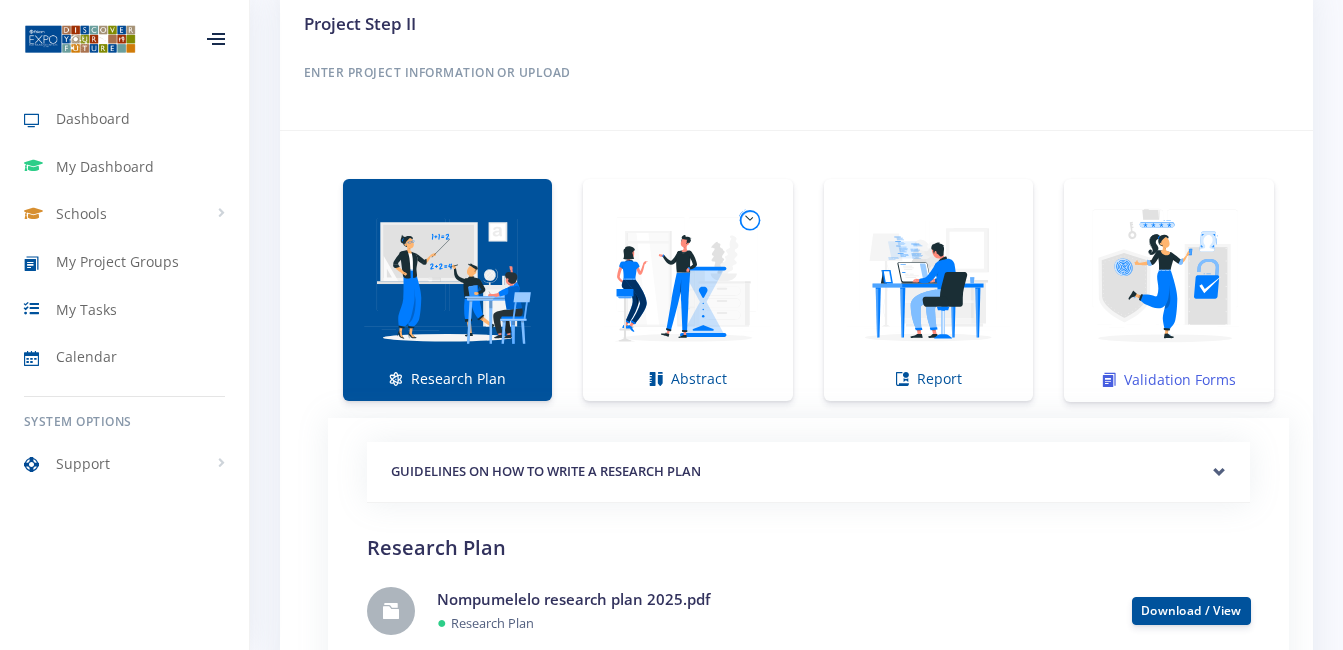 click at bounding box center [1169, 280] 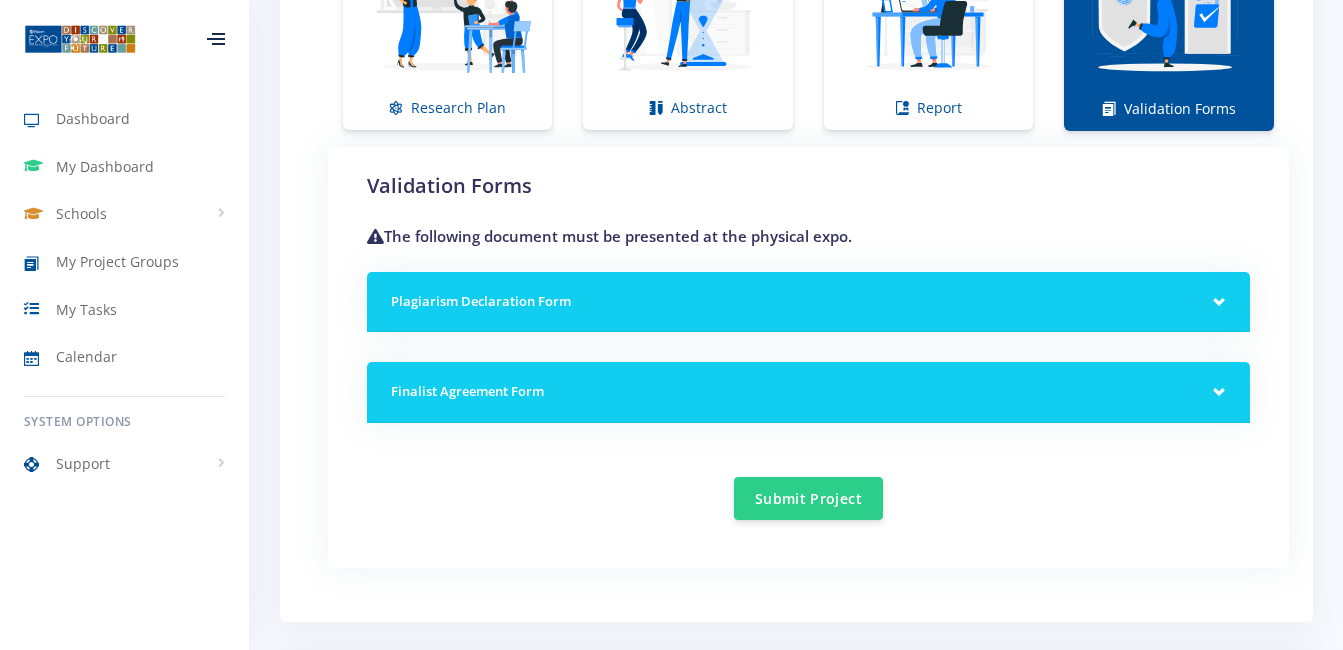 scroll, scrollTop: 1611, scrollLeft: 0, axis: vertical 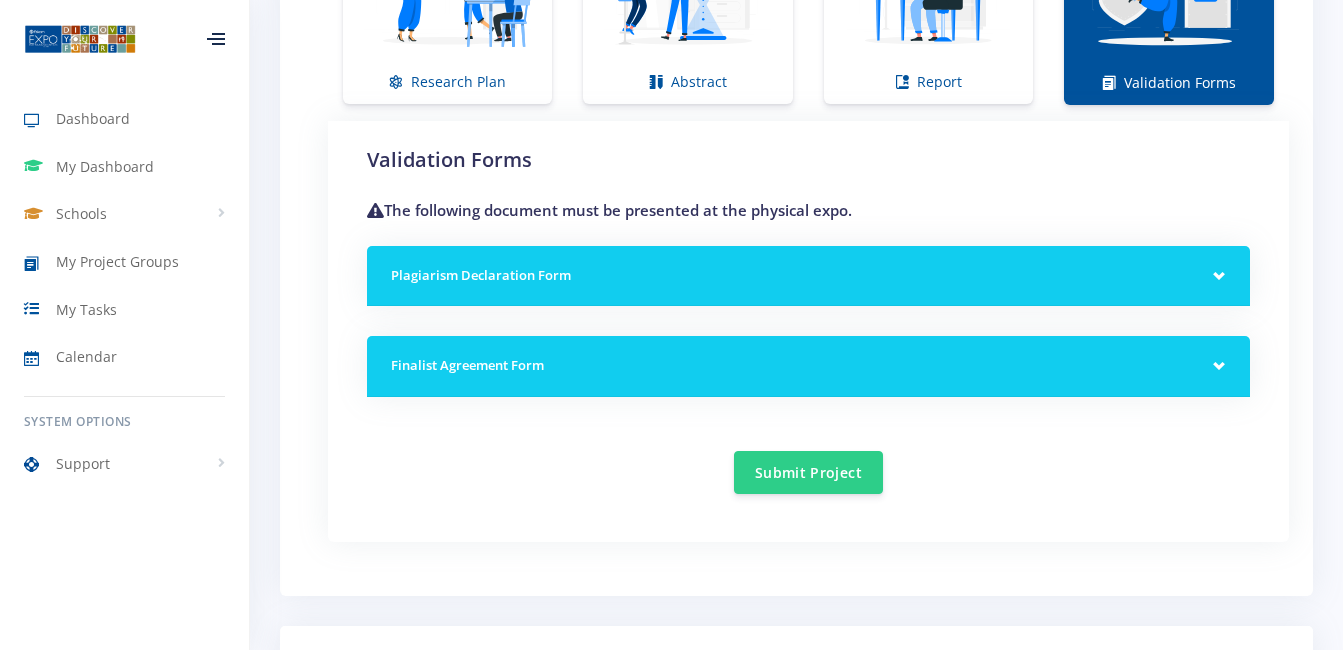 click on "Plagiarism
Declaration
Form" at bounding box center [808, 276] 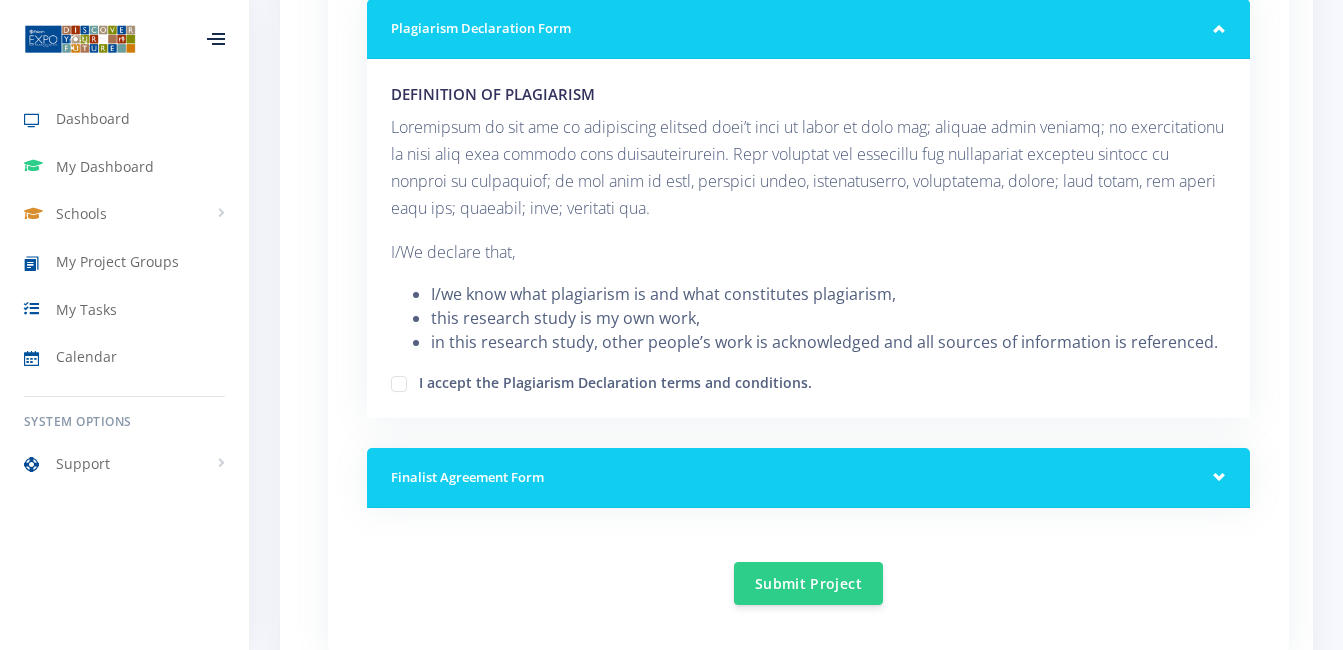scroll, scrollTop: 2139, scrollLeft: 0, axis: vertical 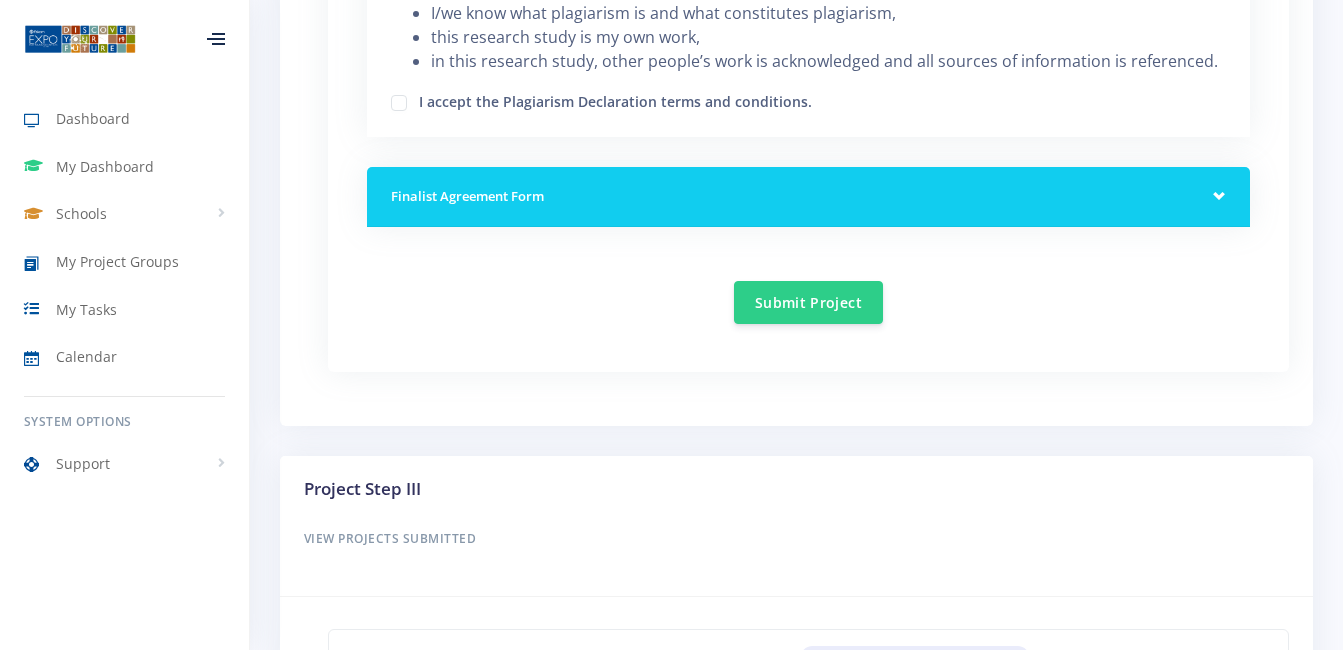 click on "I accept the
Plagiarism
Declaration terms and
conditions." at bounding box center (615, 99) 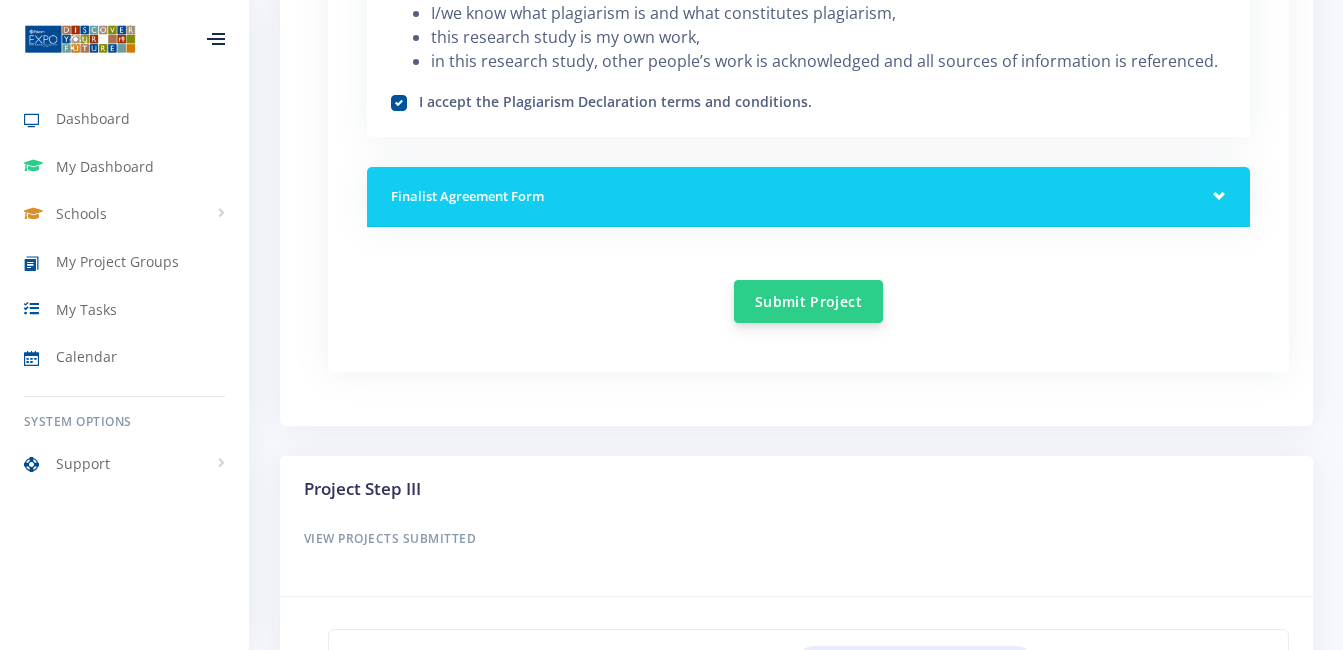 click on "Submit Project" at bounding box center [808, 301] 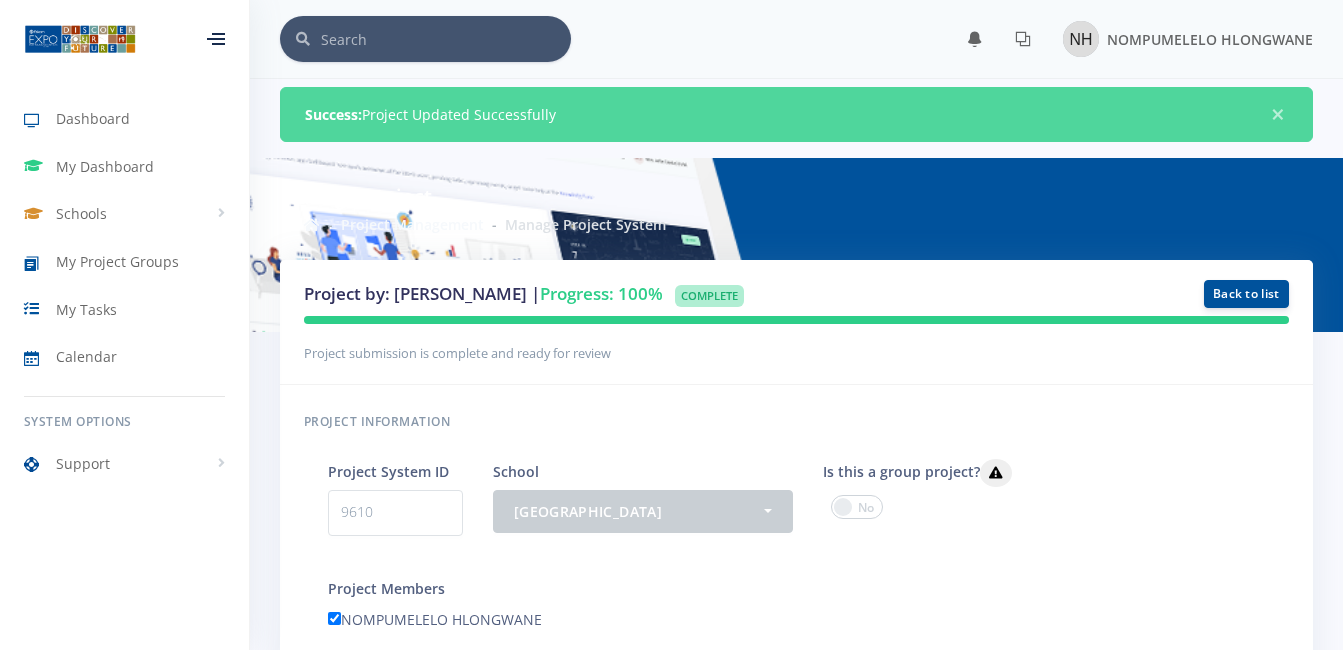 scroll, scrollTop: 0, scrollLeft: 0, axis: both 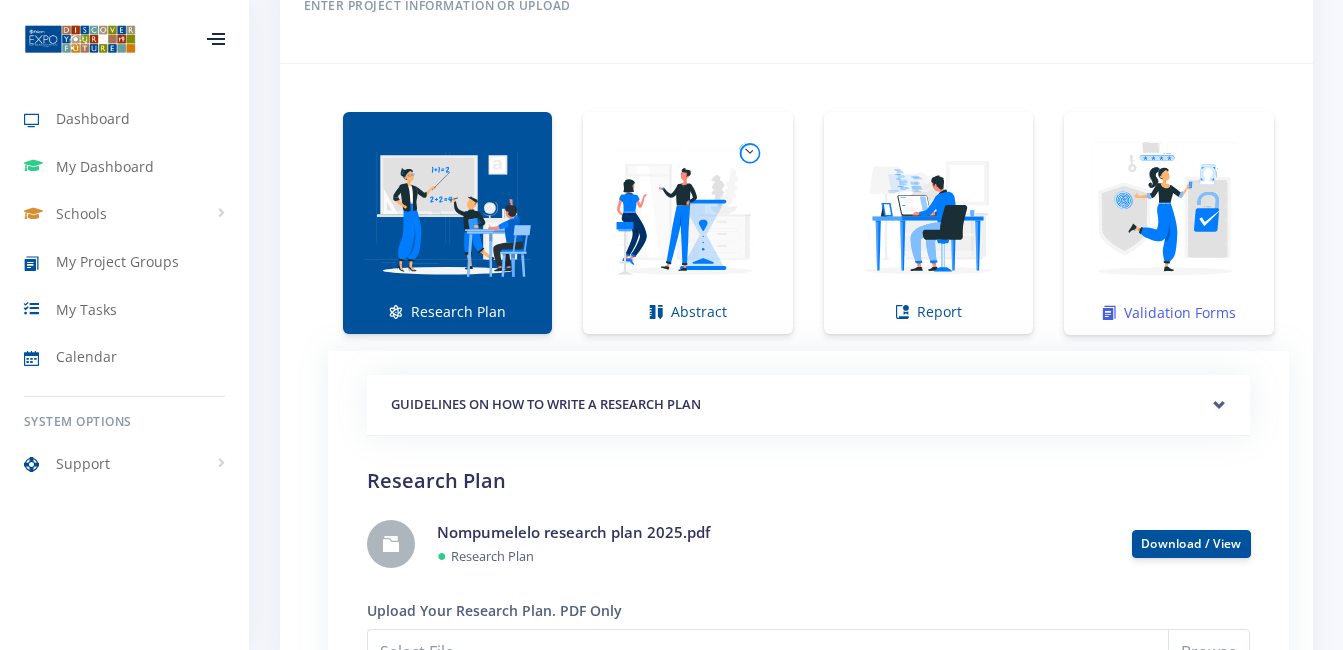 click at bounding box center (1169, 213) 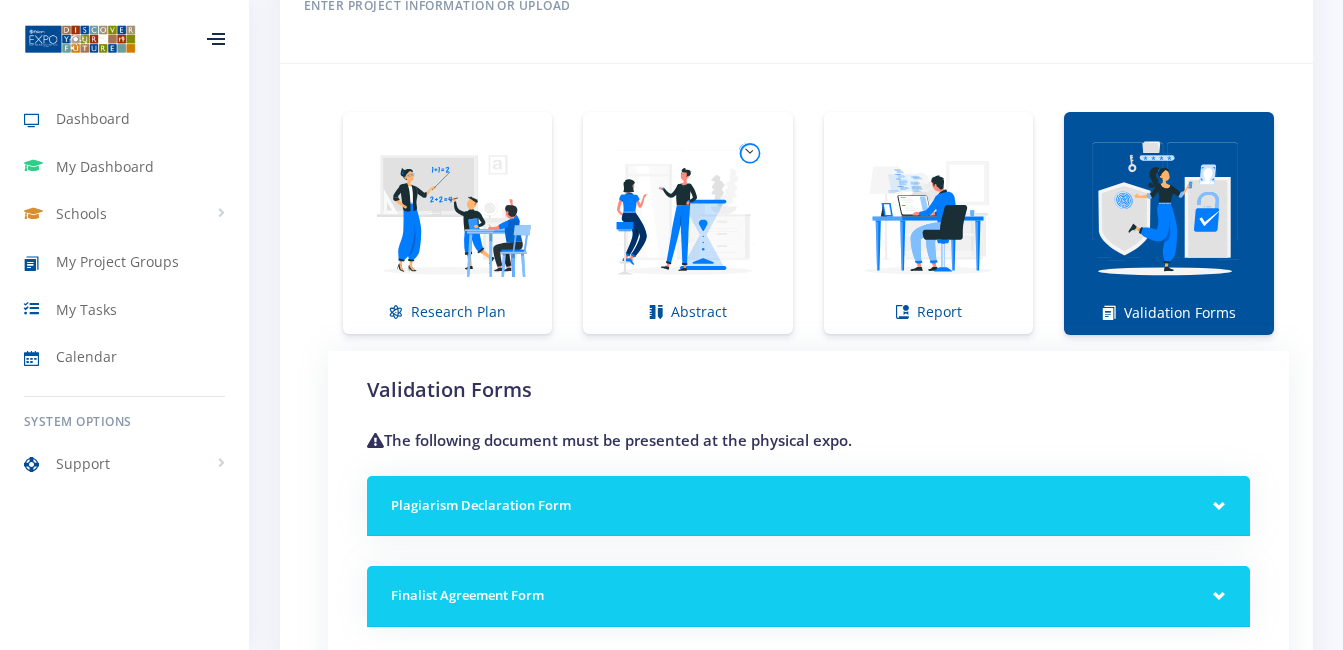 click on "Finalist Agreement
Form" at bounding box center (808, 596) 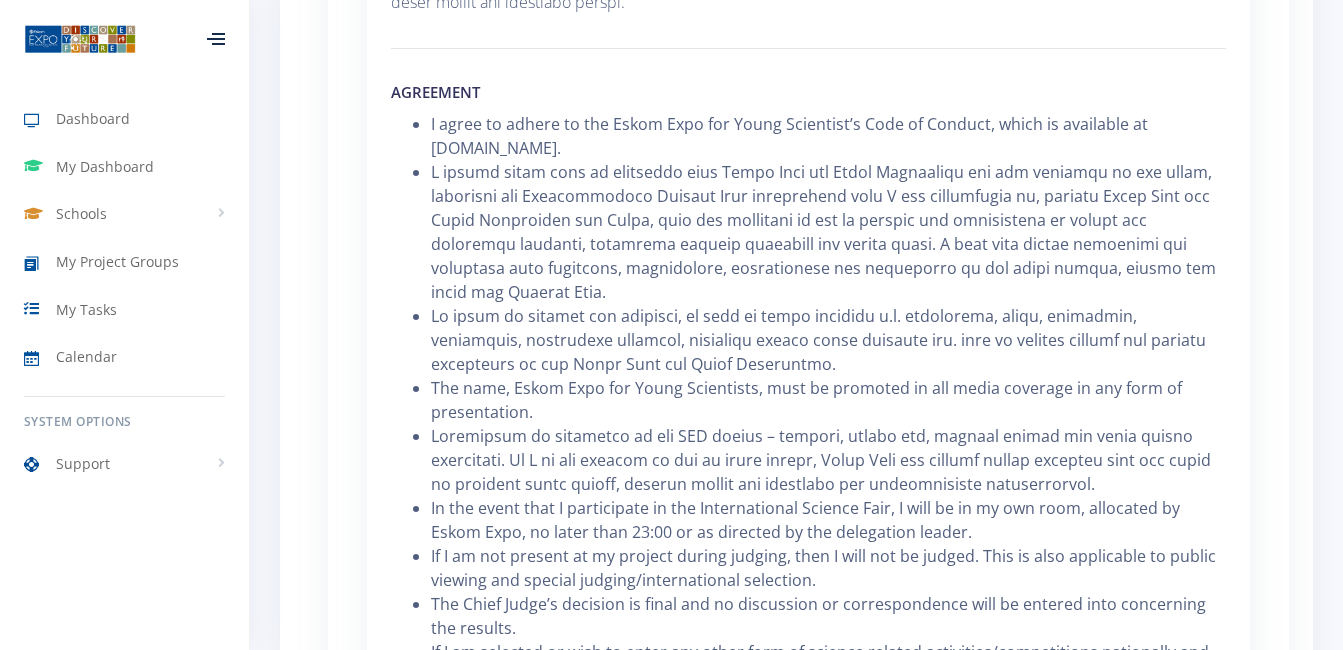 scroll, scrollTop: 2210, scrollLeft: 0, axis: vertical 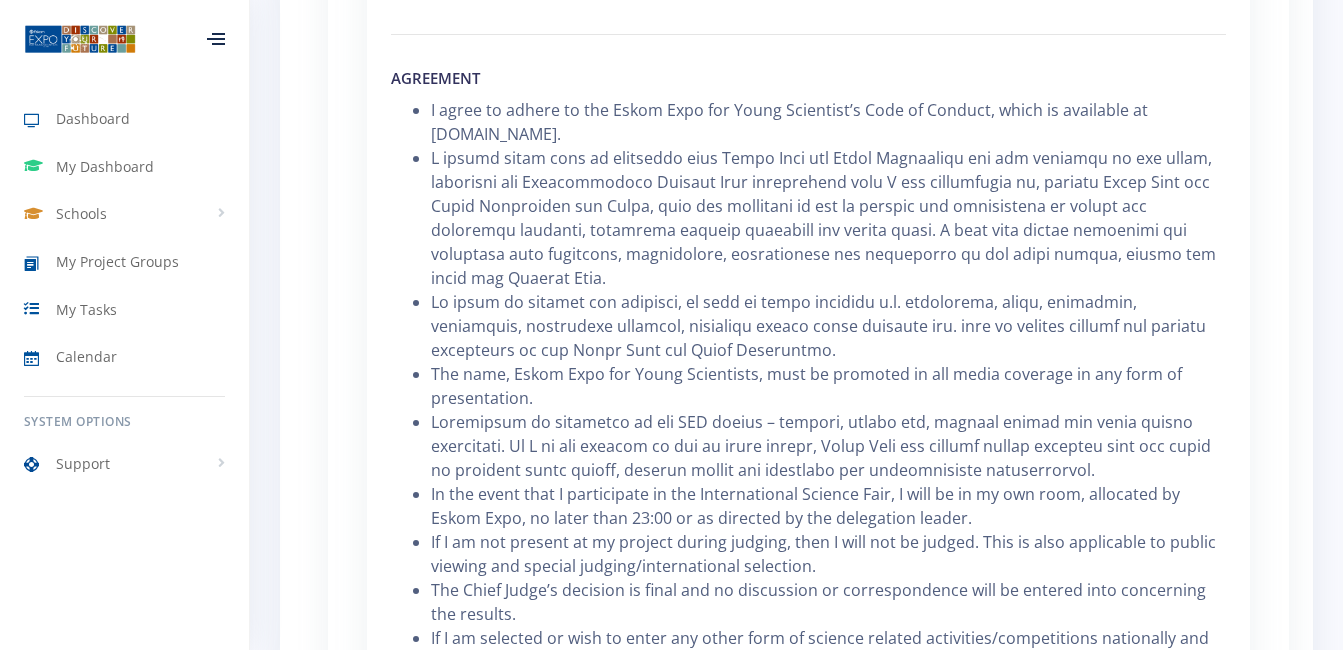 drag, startPoint x: 1130, startPoint y: 374, endPoint x: 1241, endPoint y: 345, distance: 114.72576 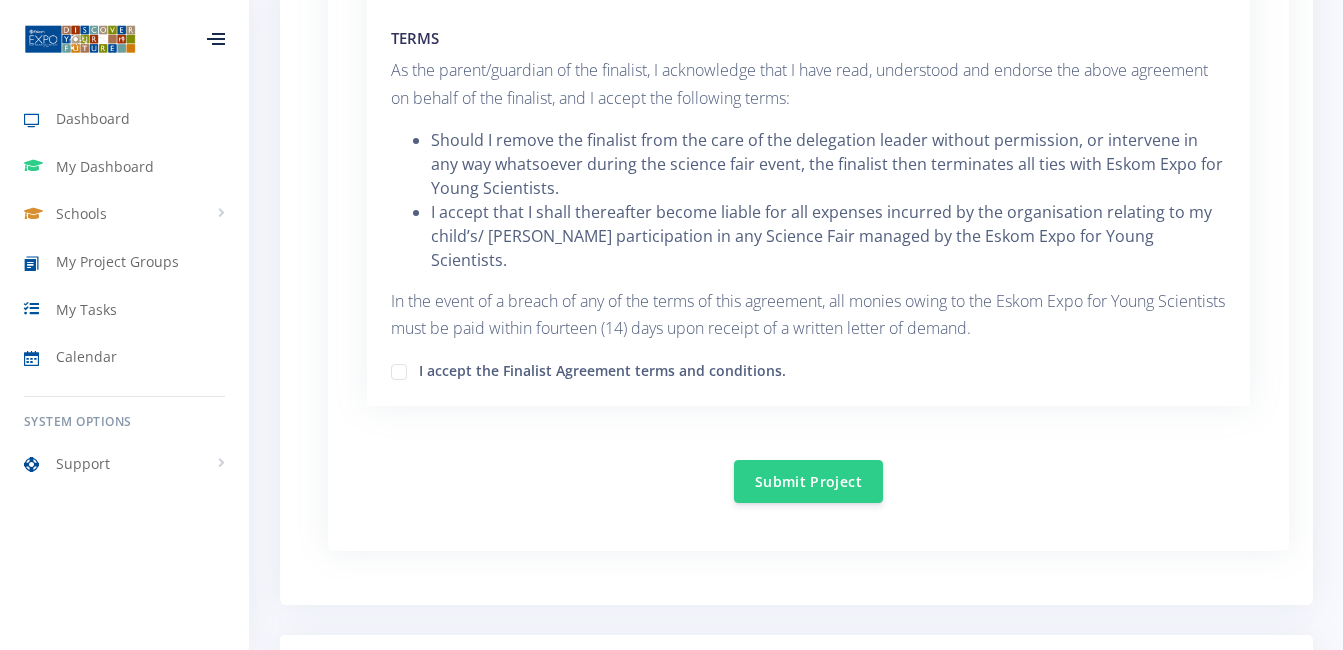 scroll, scrollTop: 3038, scrollLeft: 0, axis: vertical 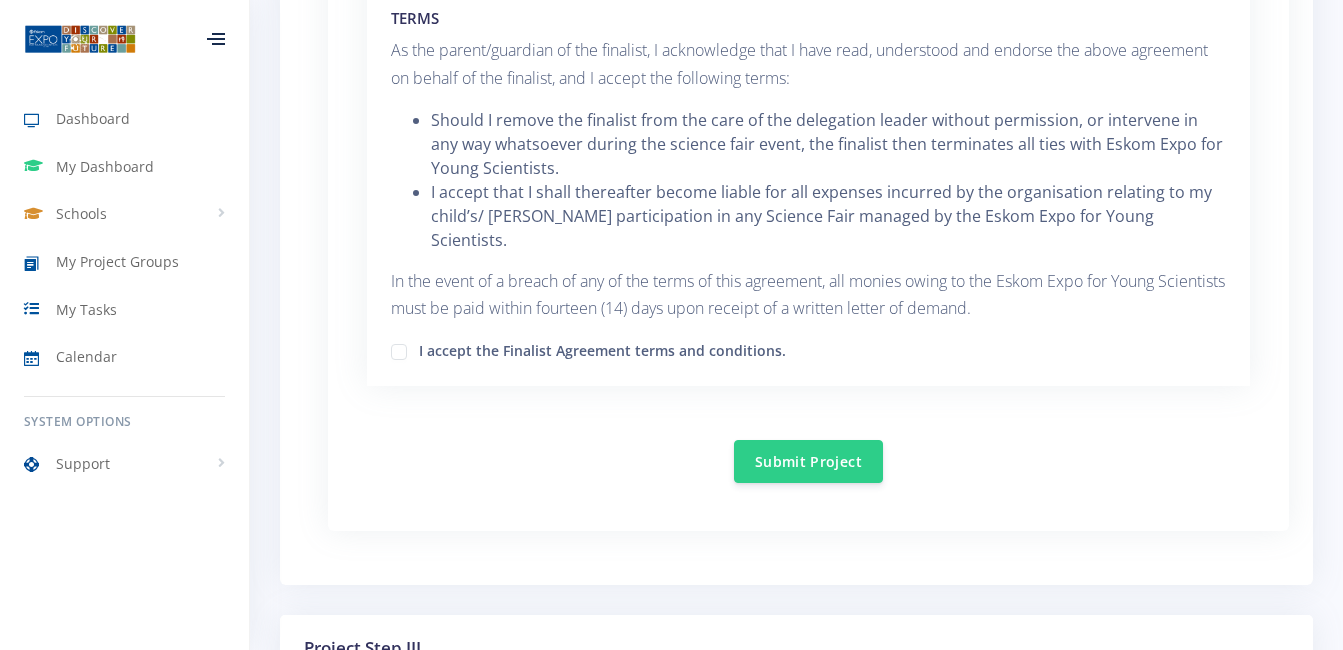 click on "I accept the
Finalist Agreement
terms and conditions." at bounding box center (602, 348) 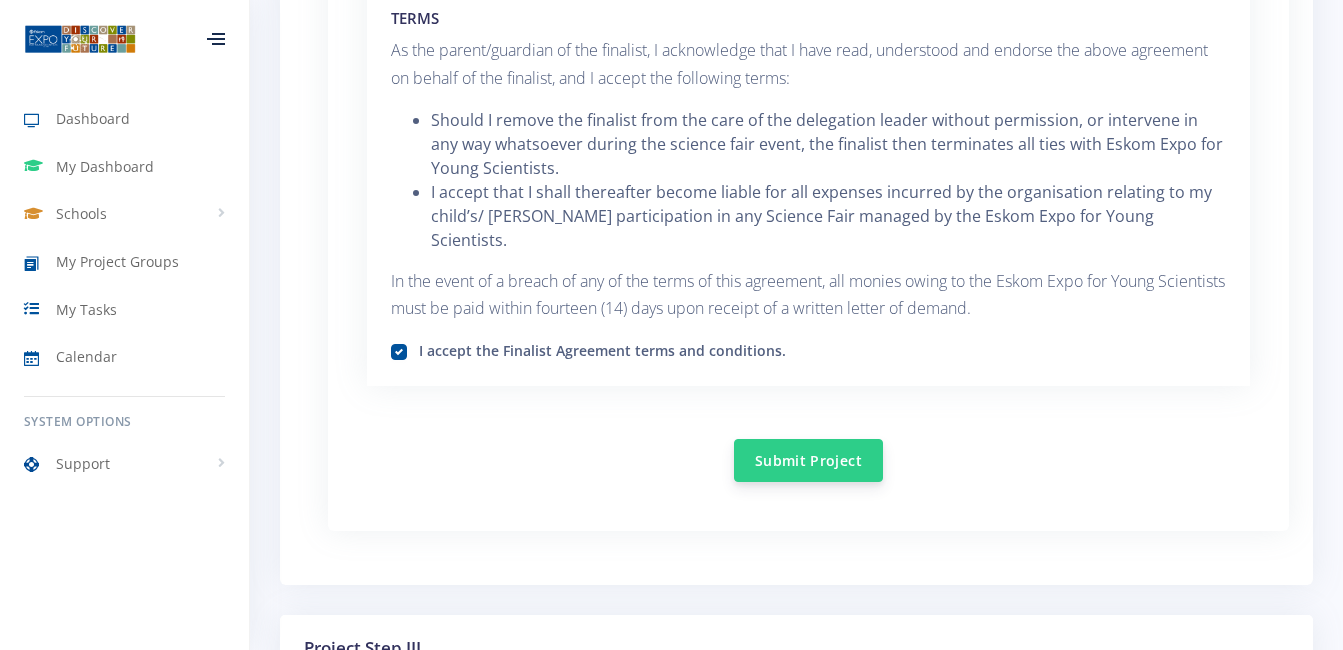 click on "Submit Project" at bounding box center (808, 460) 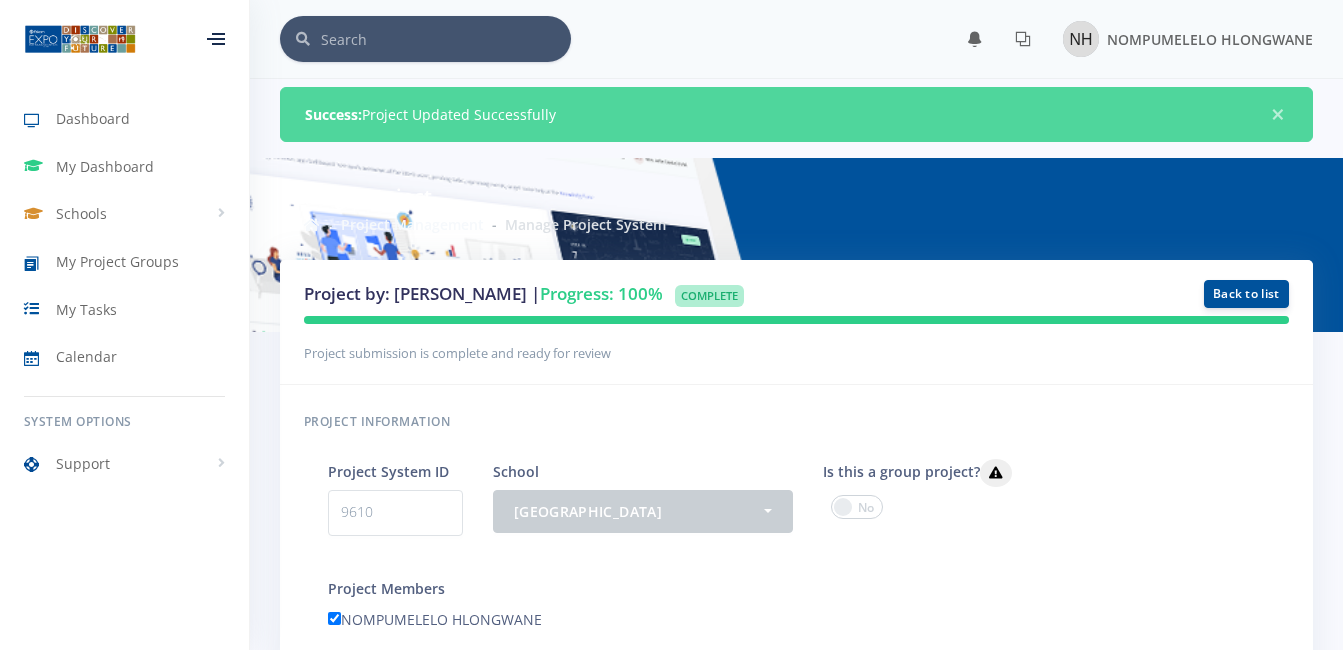 scroll, scrollTop: 0, scrollLeft: 0, axis: both 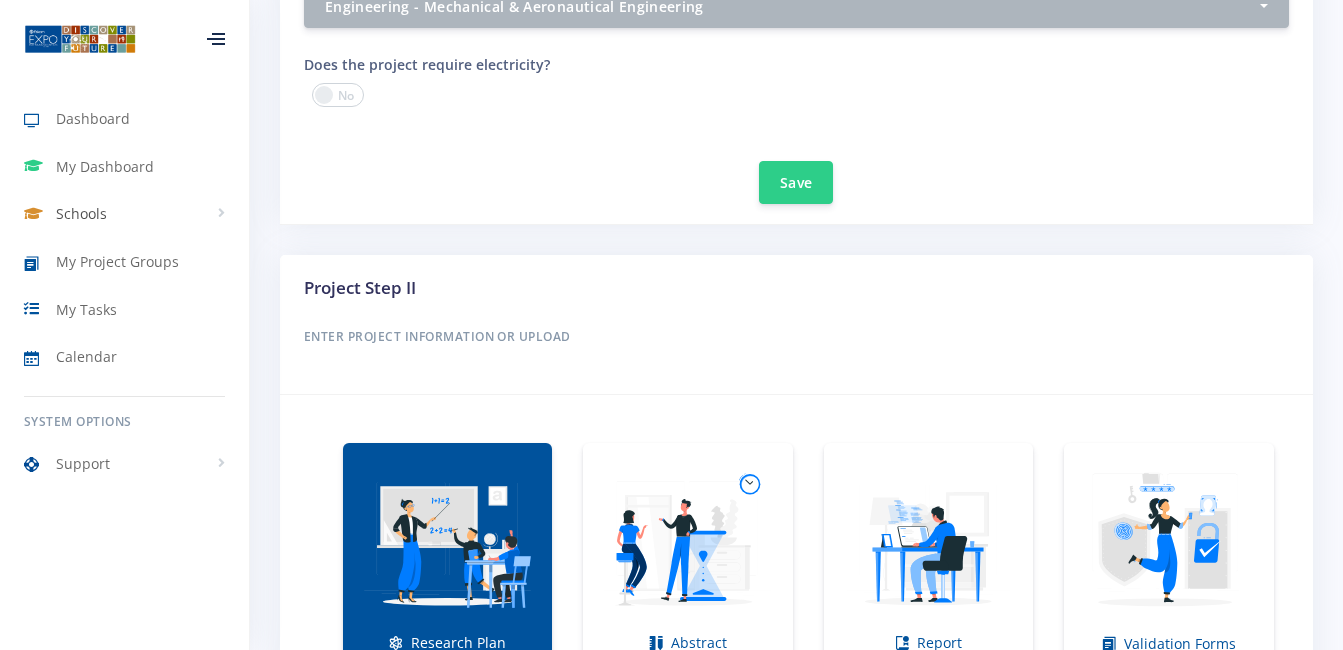 click on "Schools" at bounding box center (81, 213) 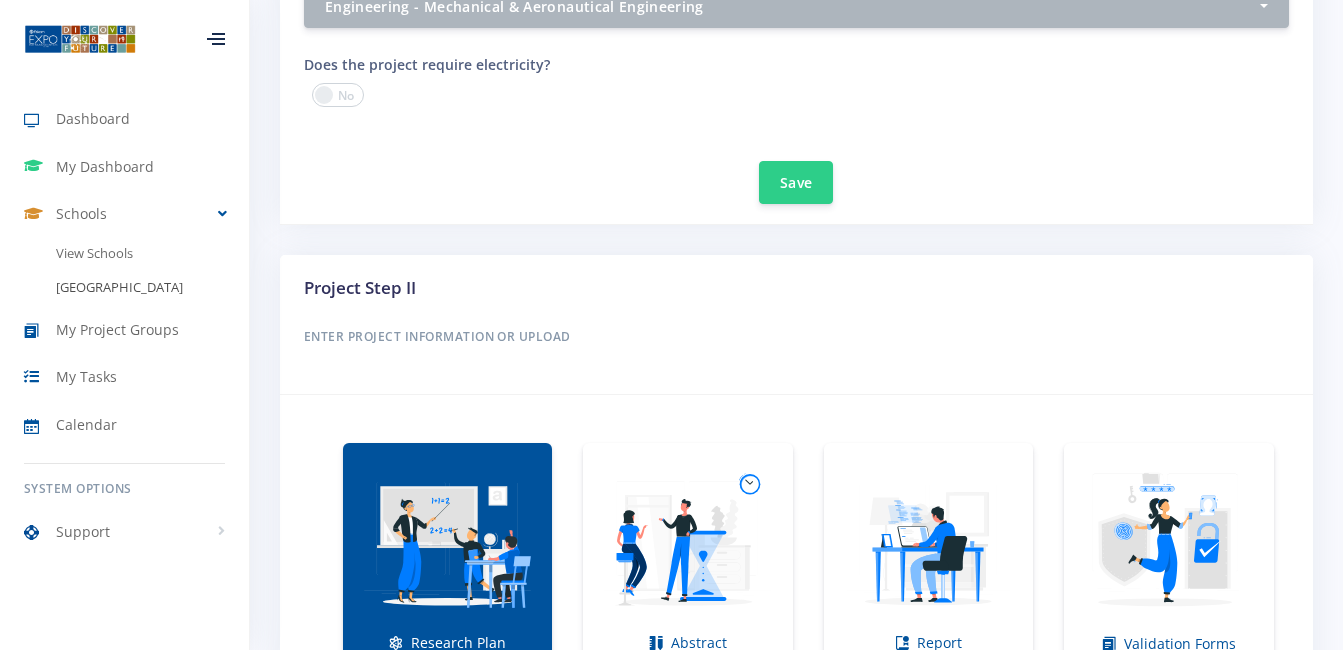 click on "[GEOGRAPHIC_DATA]" at bounding box center (124, 288) 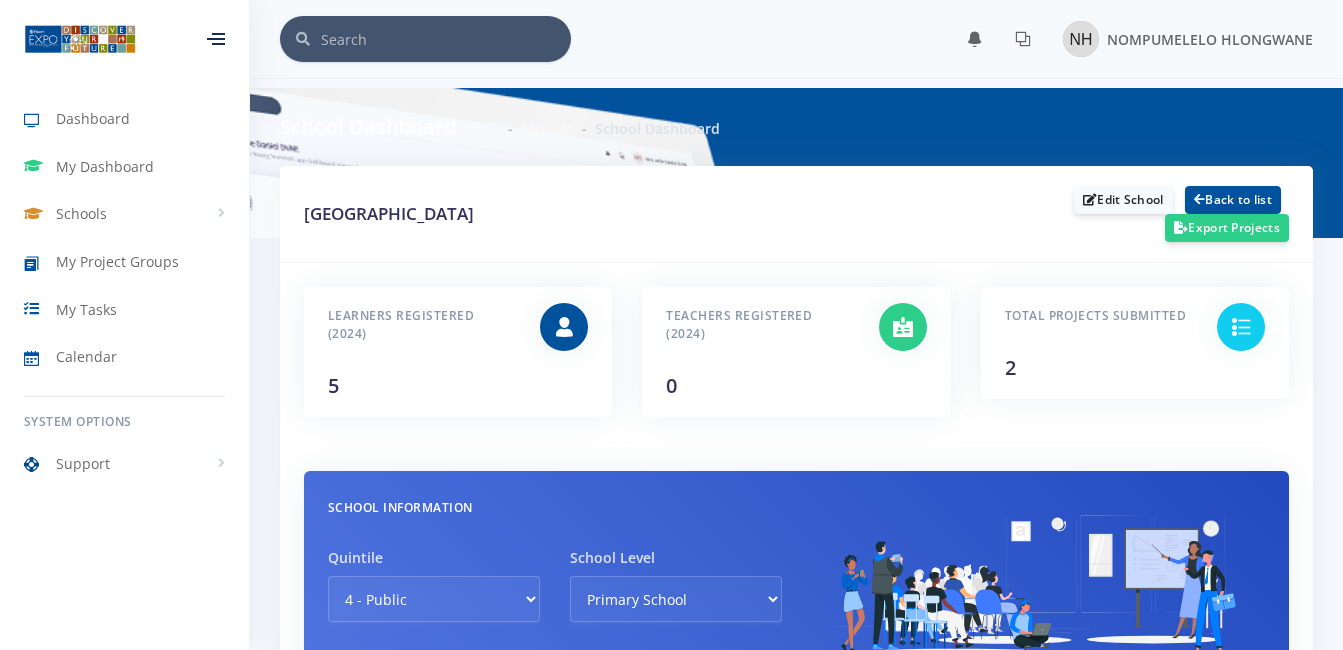 scroll, scrollTop: 0, scrollLeft: 0, axis: both 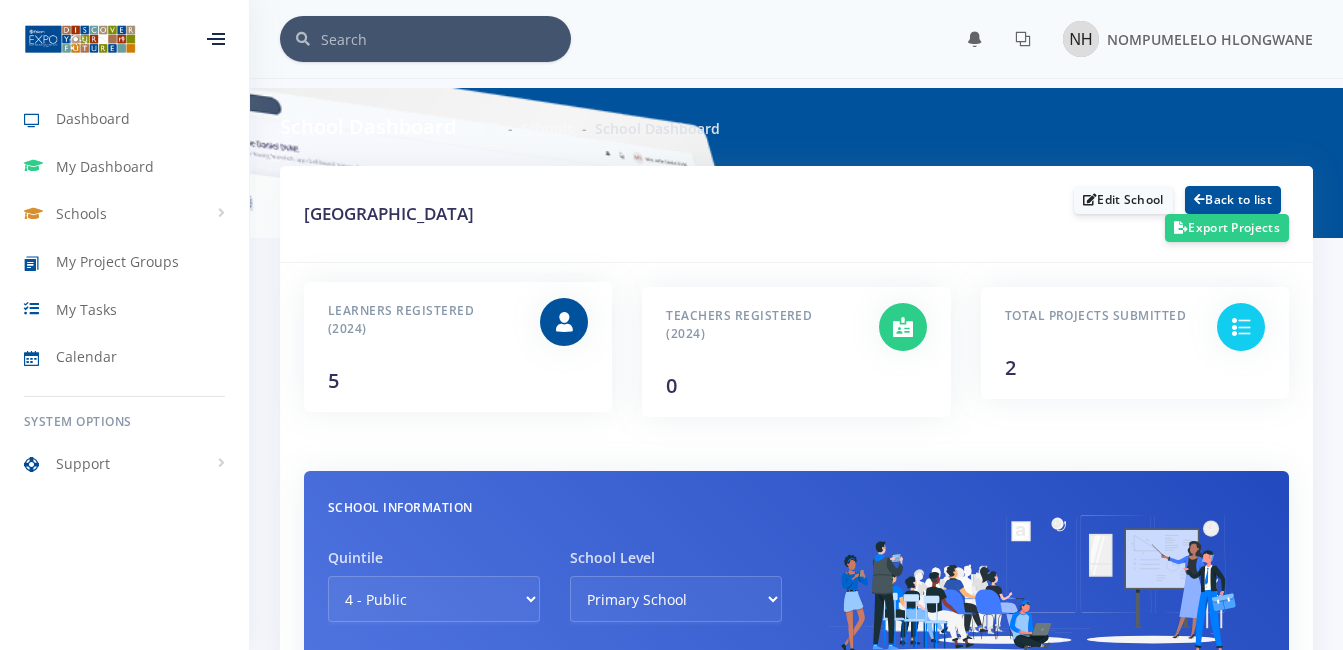 click on "Learners Registered (2024)
5" at bounding box center (419, 347) 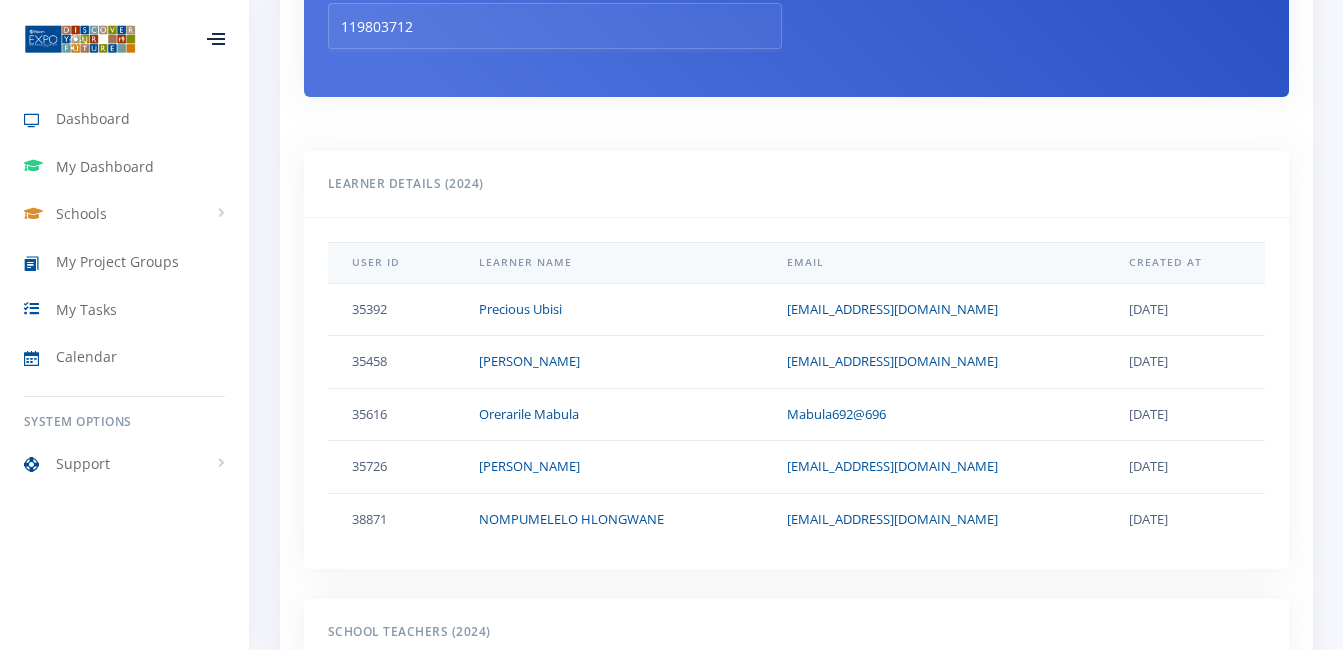 scroll, scrollTop: 697, scrollLeft: 0, axis: vertical 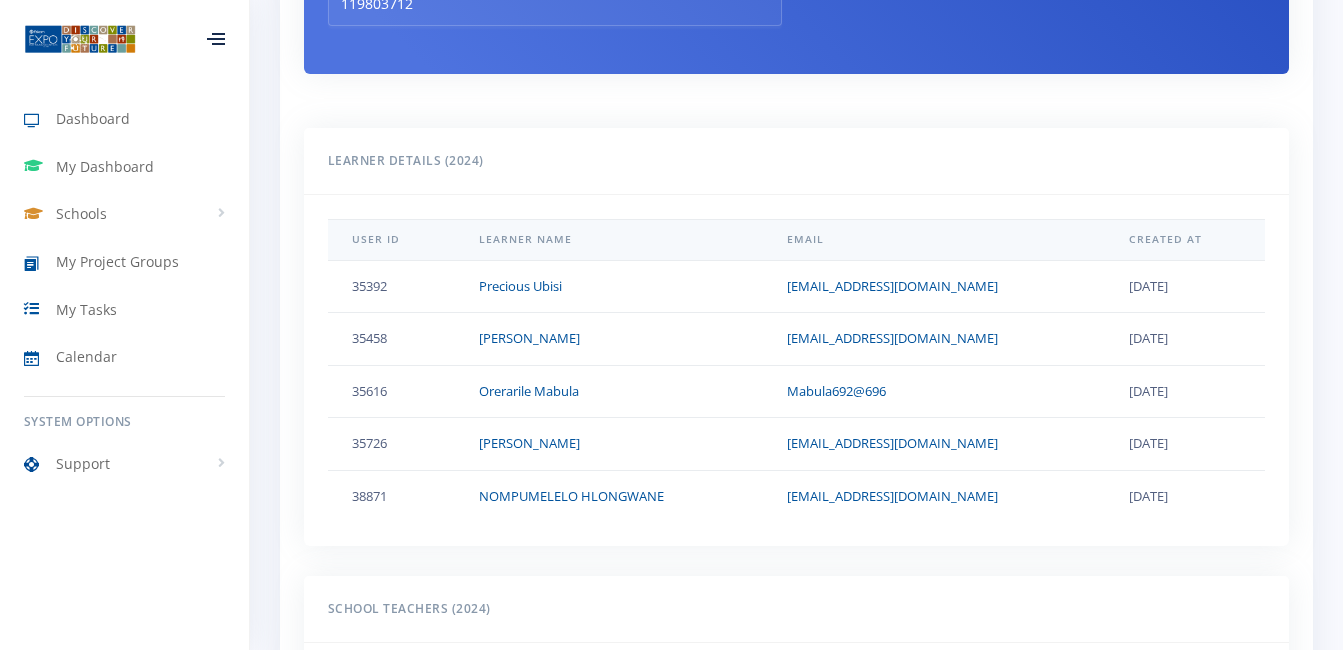 click on "Sheila Mawelele" at bounding box center [609, 339] 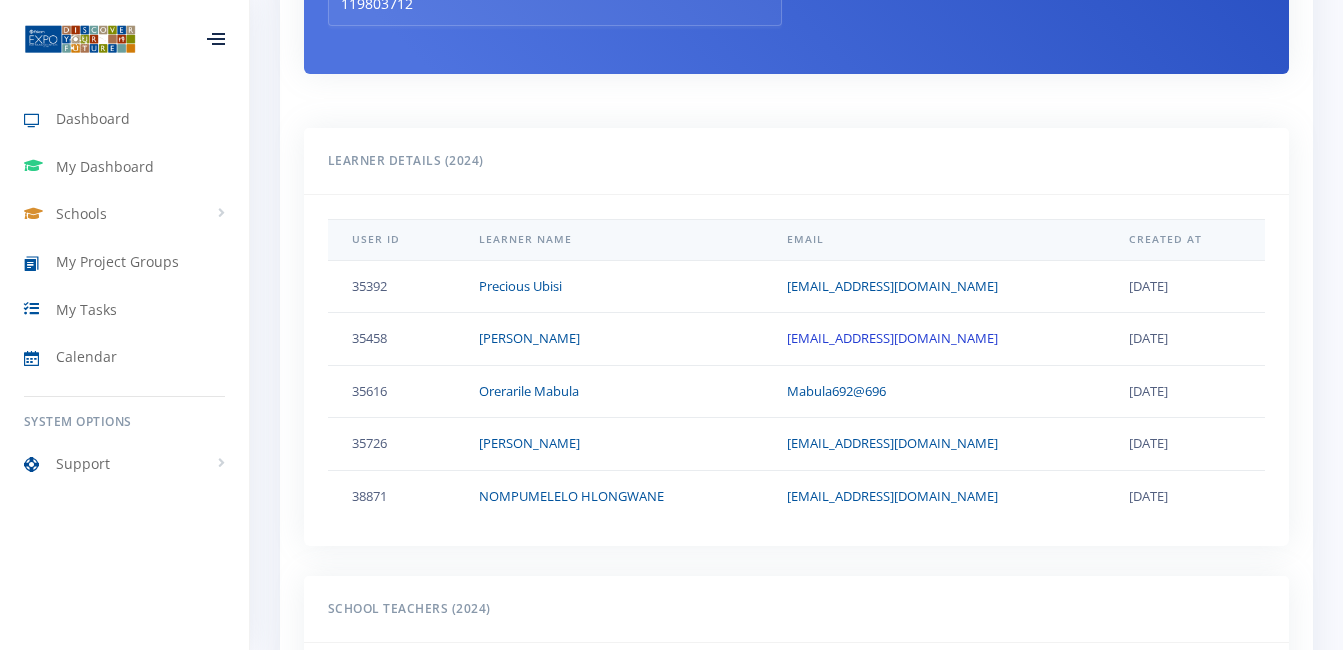 click on "sheilamawelele30@gmail.com" at bounding box center [892, 338] 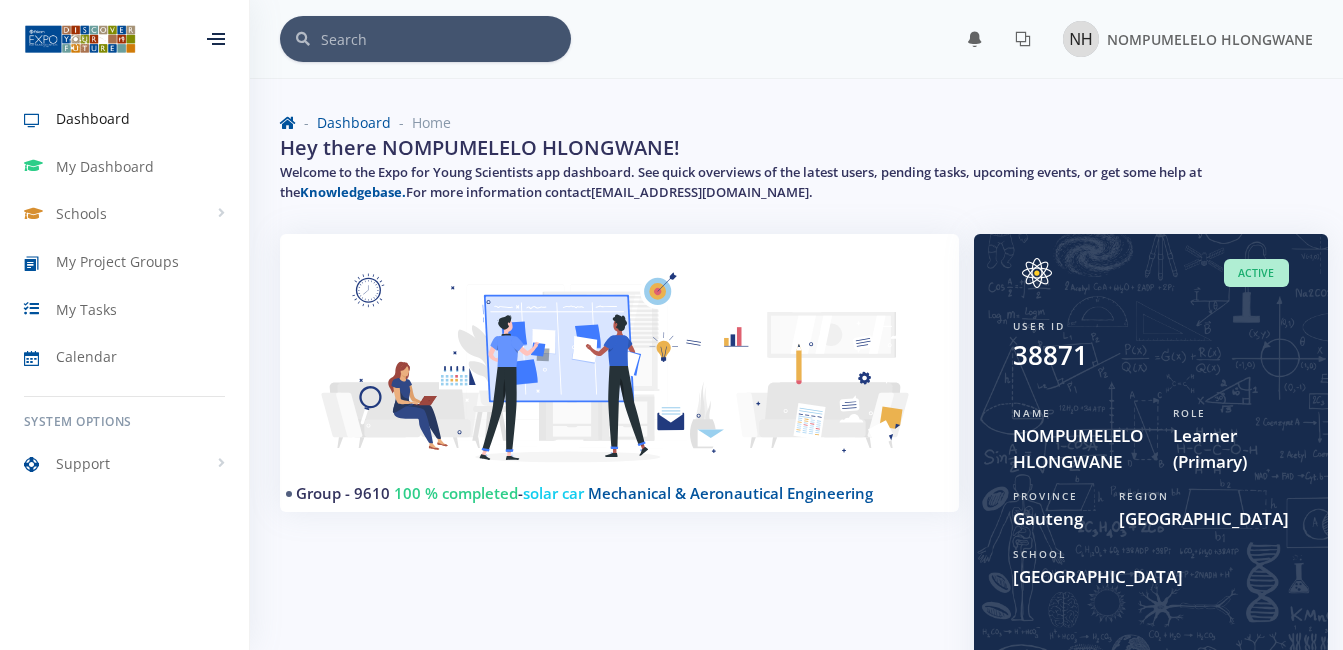 scroll, scrollTop: 0, scrollLeft: 0, axis: both 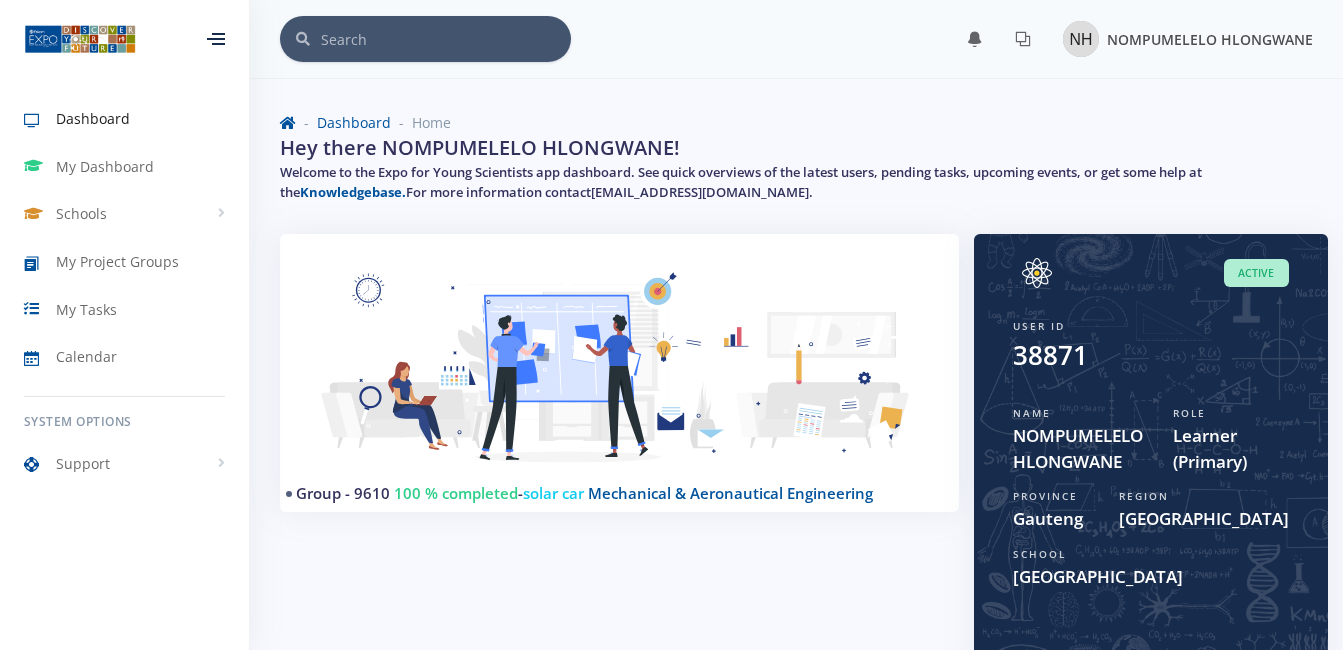 click at bounding box center (1081, 39) 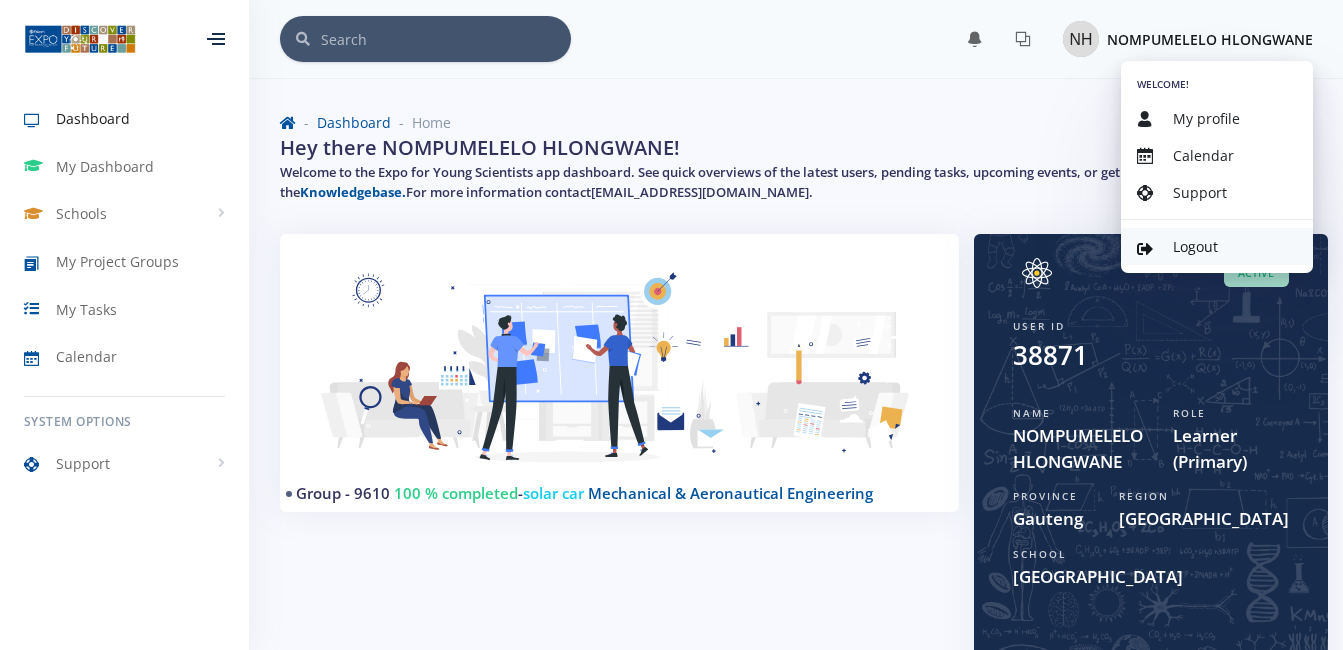 click on "Logout" at bounding box center (1217, 246) 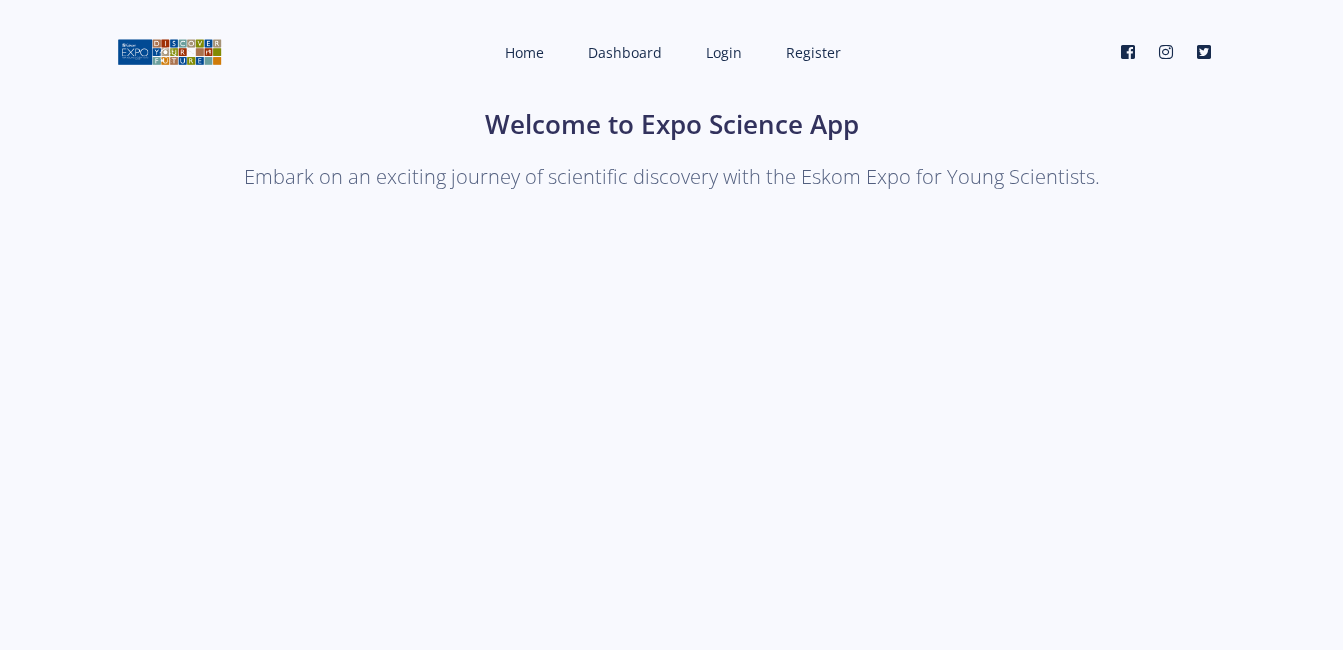 scroll, scrollTop: 0, scrollLeft: 0, axis: both 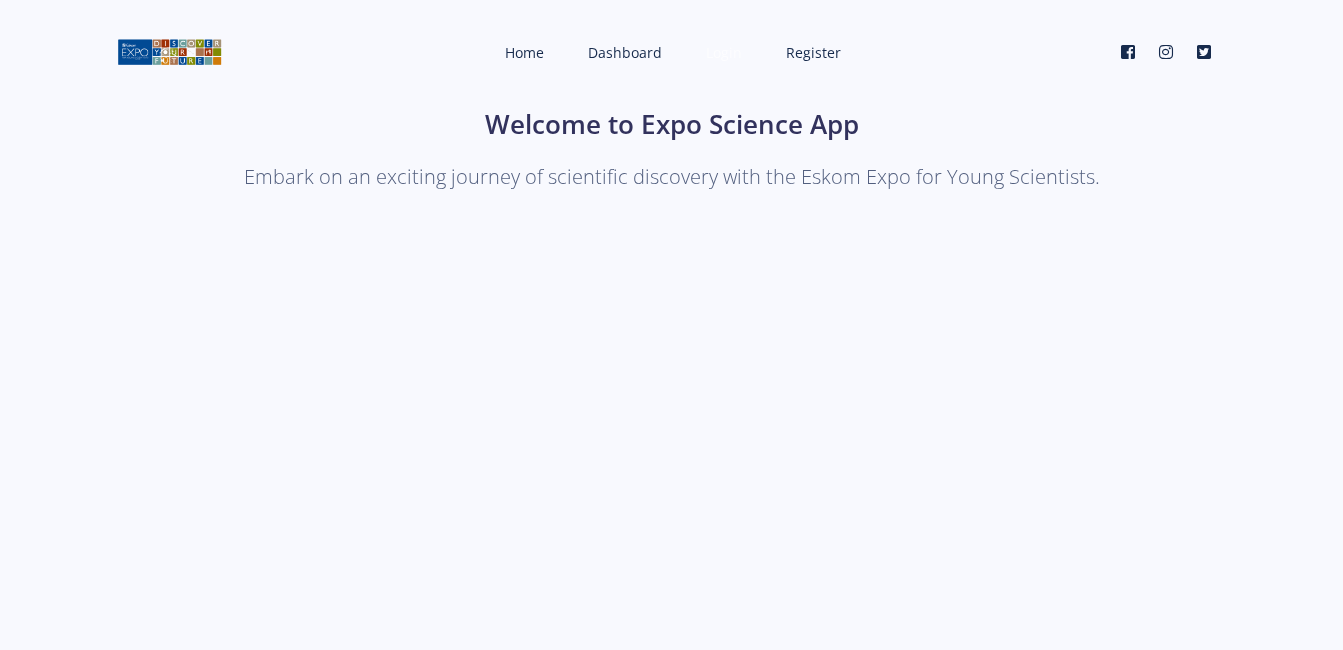 click on "Login" at bounding box center (724, 52) 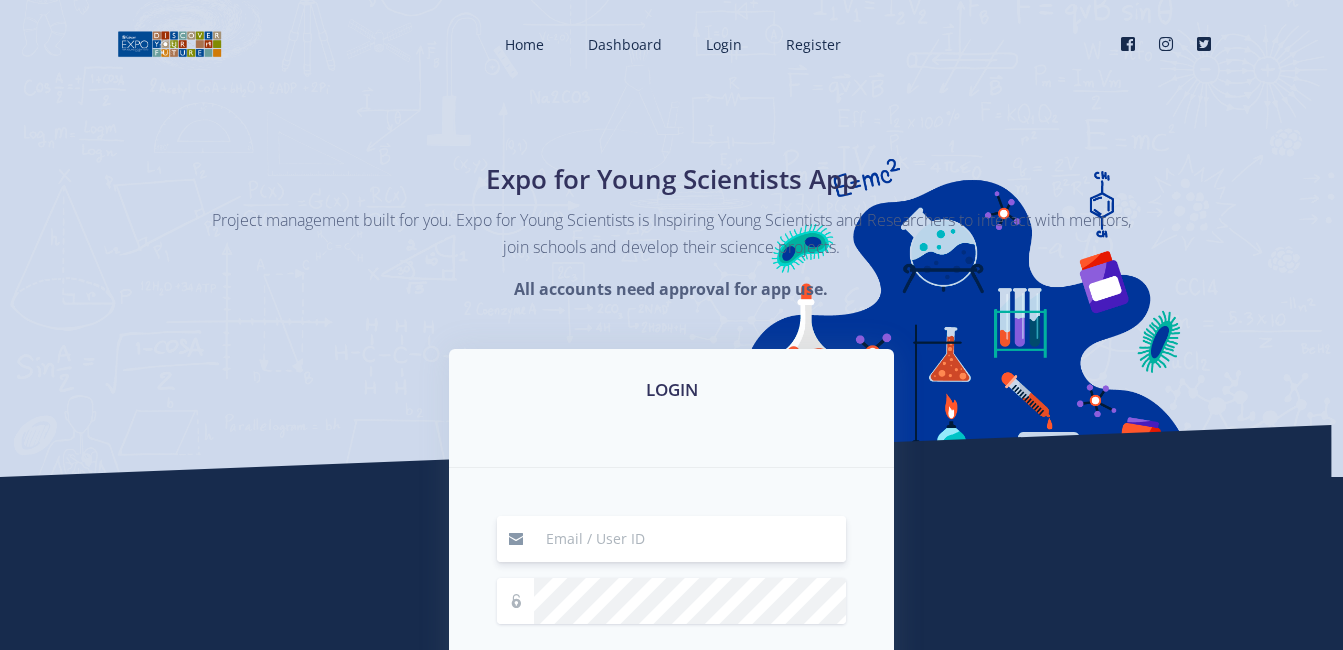 scroll, scrollTop: 0, scrollLeft: 0, axis: both 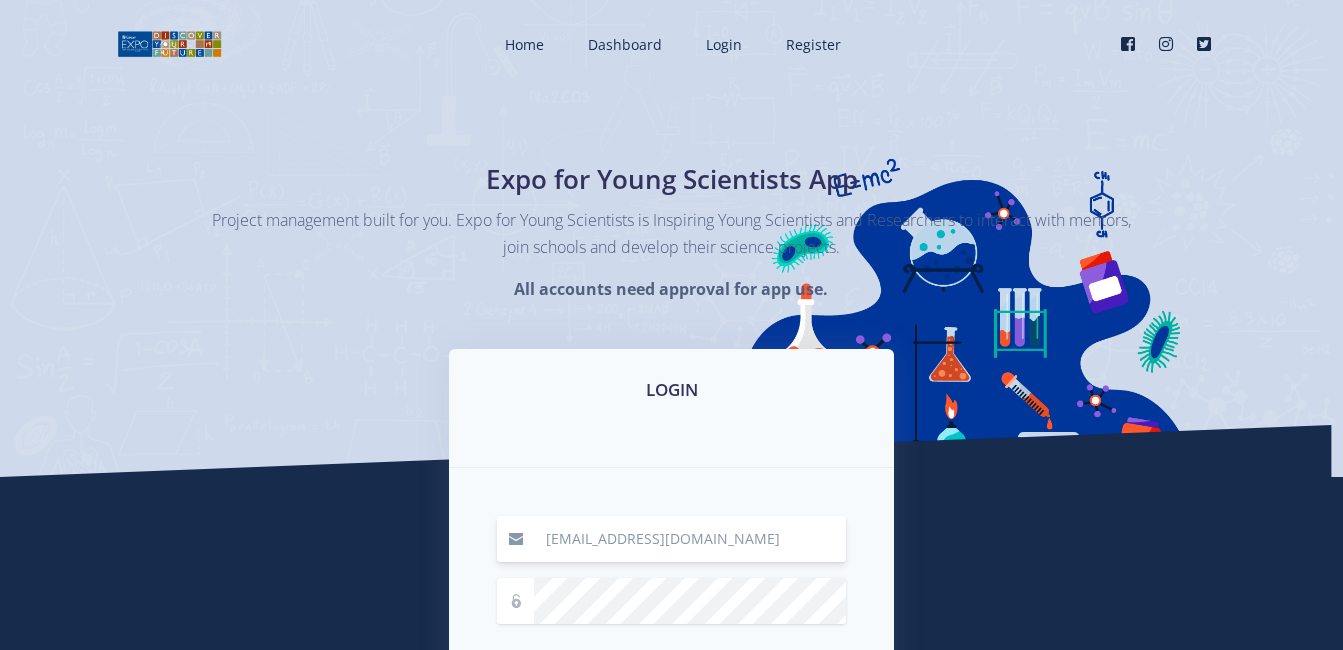 click on "[EMAIL_ADDRESS][DOMAIN_NAME]" at bounding box center [690, 539] 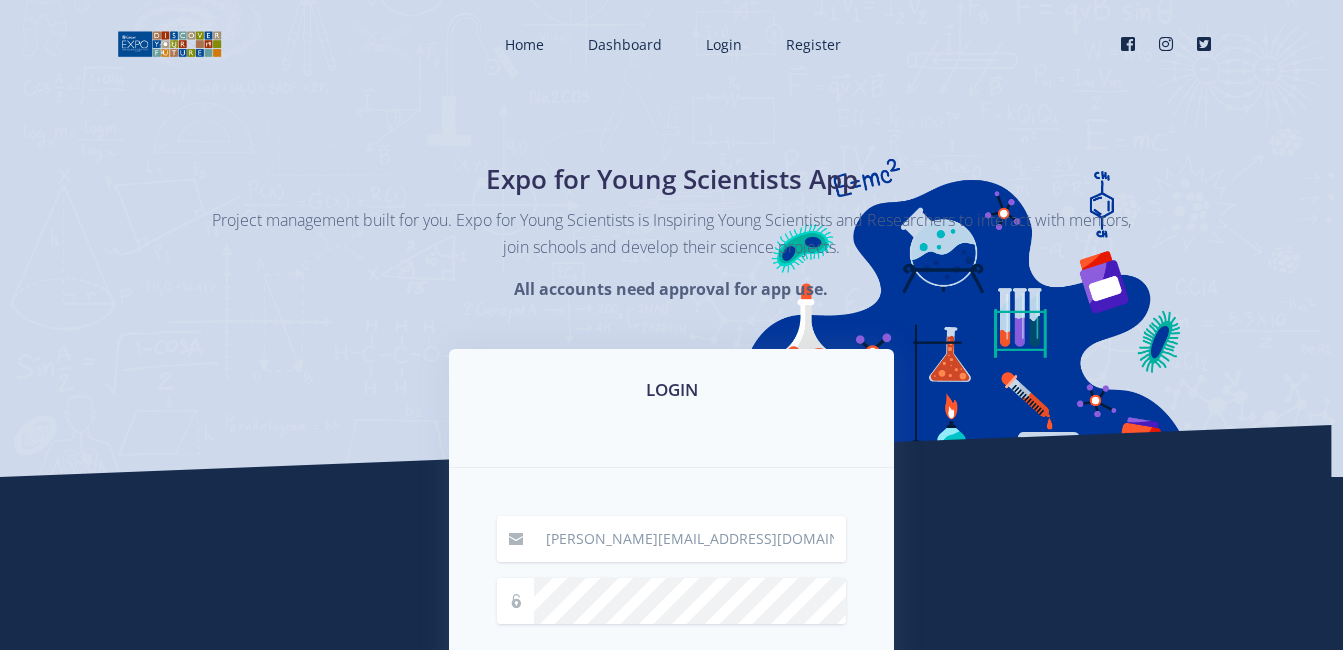 drag, startPoint x: 1342, startPoint y: 240, endPoint x: 1336, endPoint y: 294, distance: 54.33231 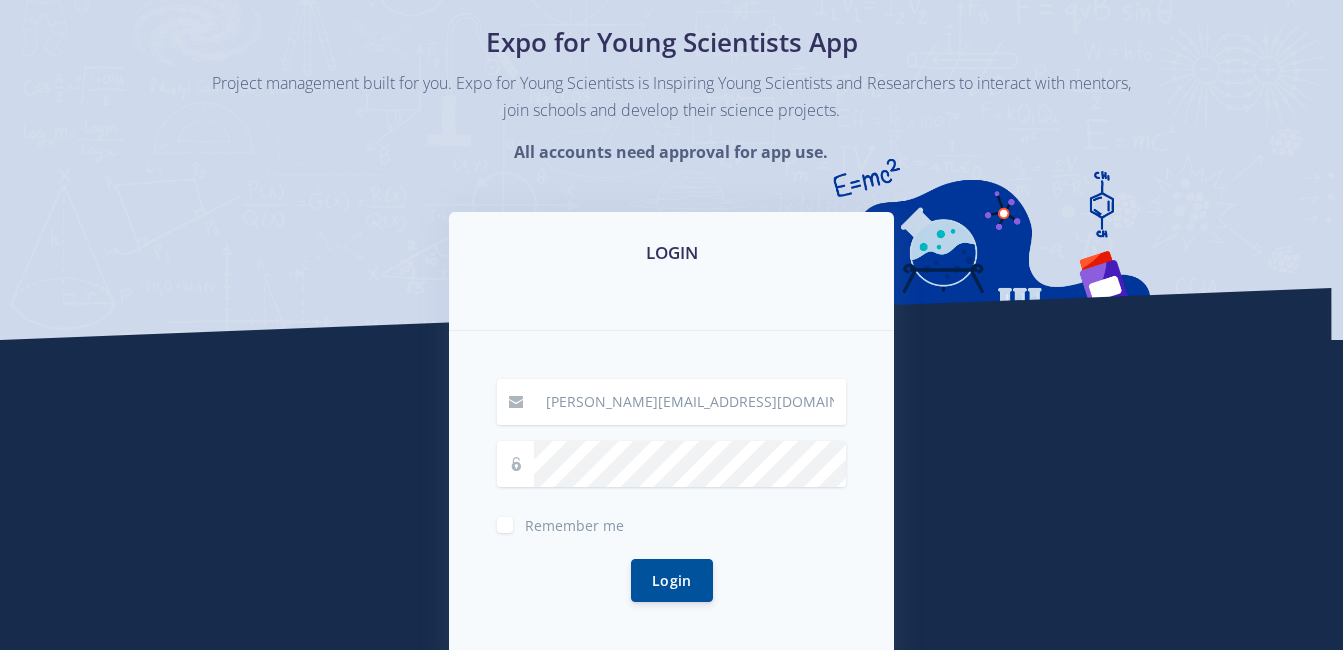 scroll, scrollTop: 201, scrollLeft: 0, axis: vertical 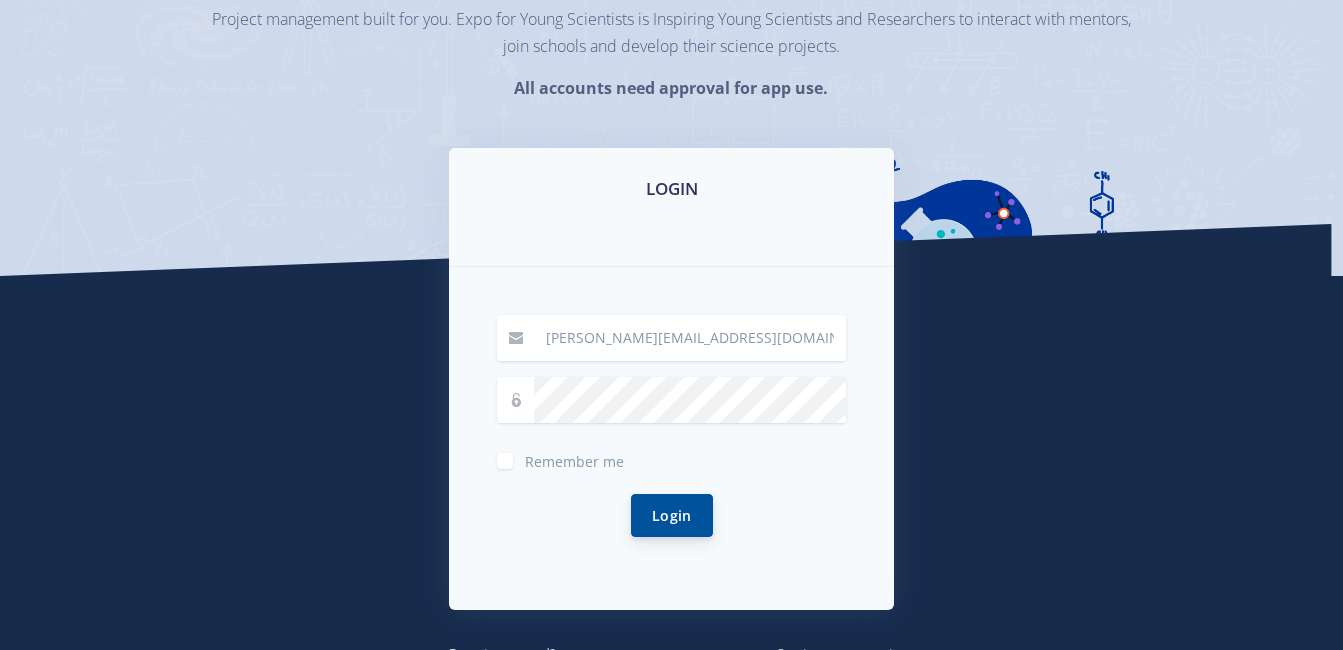 click on "Login" at bounding box center (672, 515) 